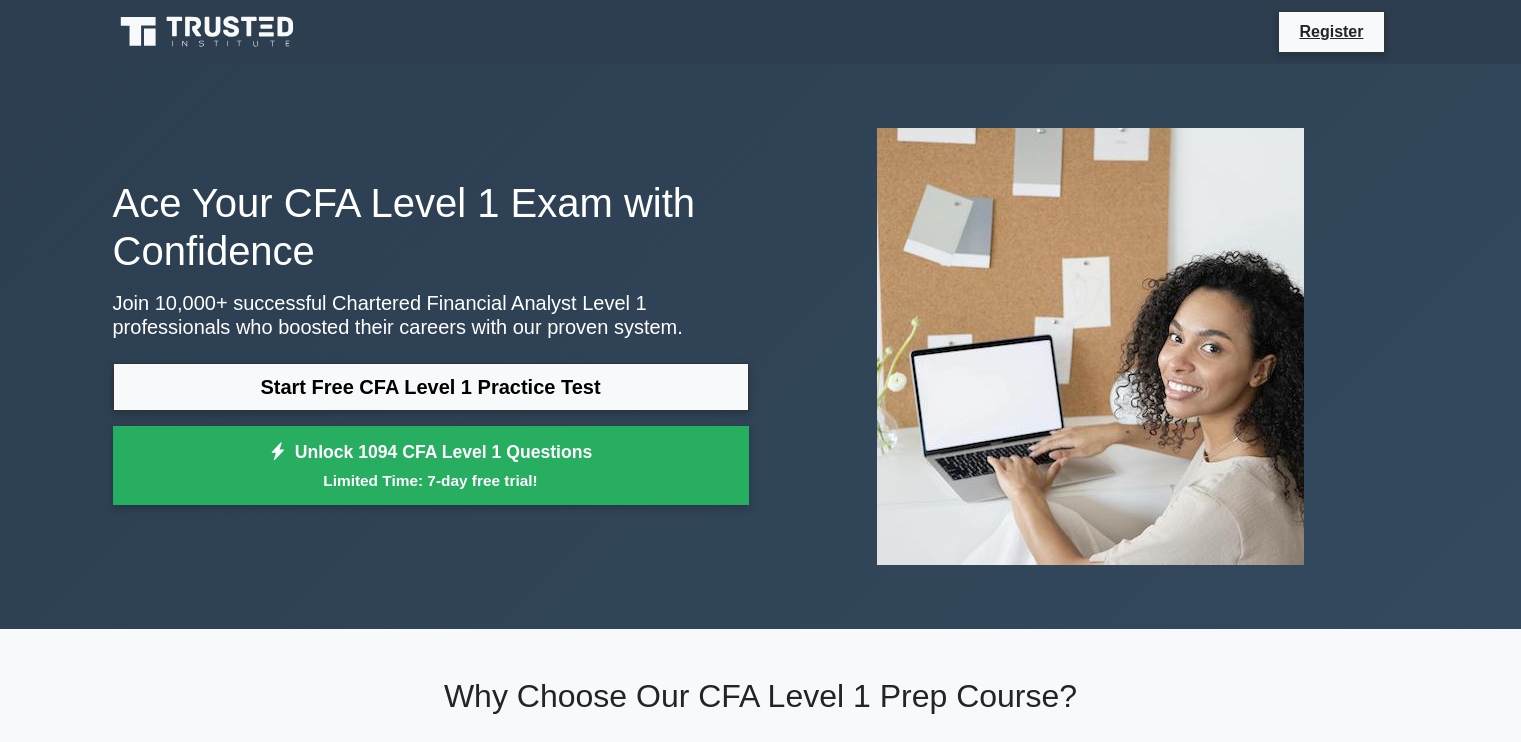 scroll, scrollTop: 0, scrollLeft: 0, axis: both 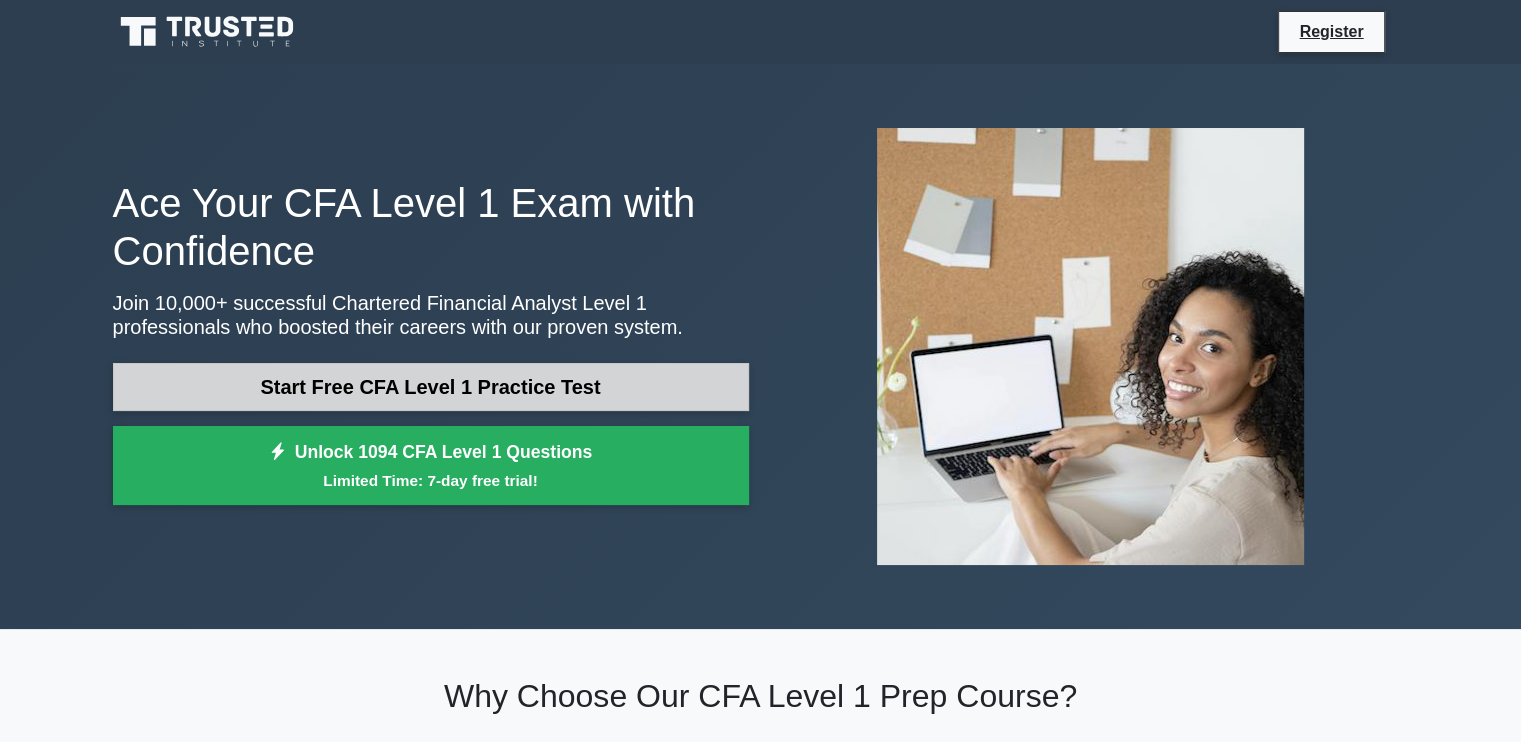 click on "Start Free CFA Level 1 Practice Test" at bounding box center [431, 387] 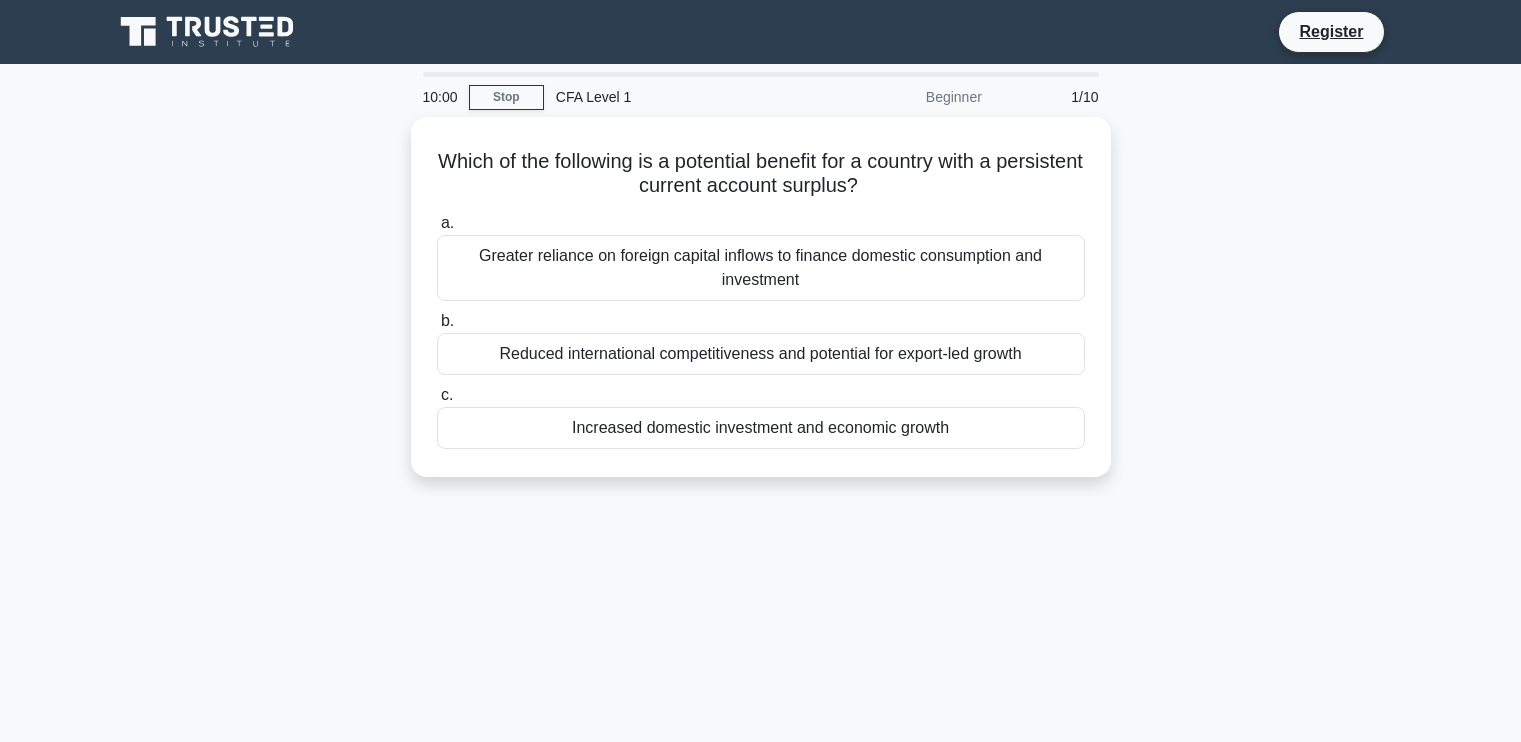 scroll, scrollTop: 0, scrollLeft: 0, axis: both 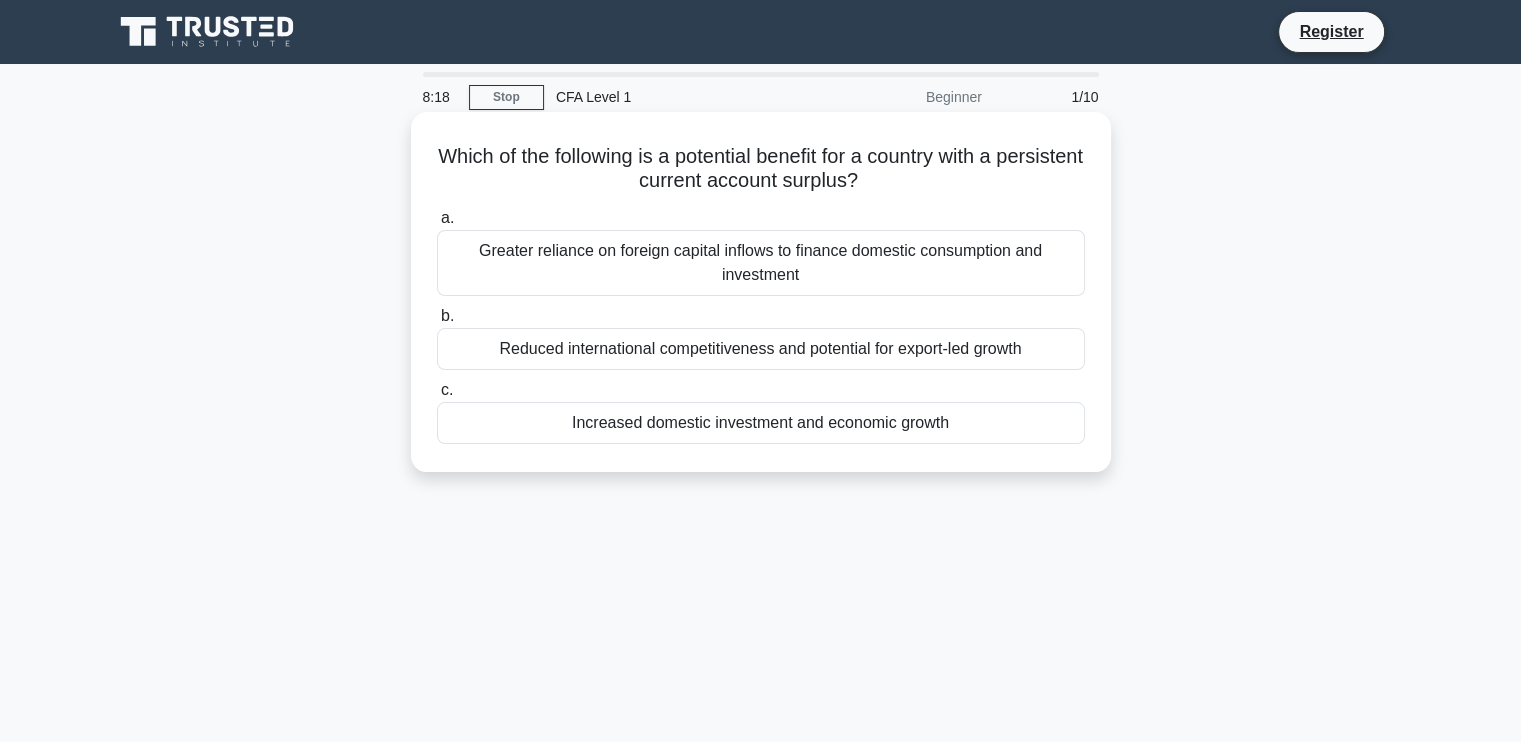 click on "a.
Greater reliance on foreign capital inflows to finance domestic consumption and investment" at bounding box center [761, 251] 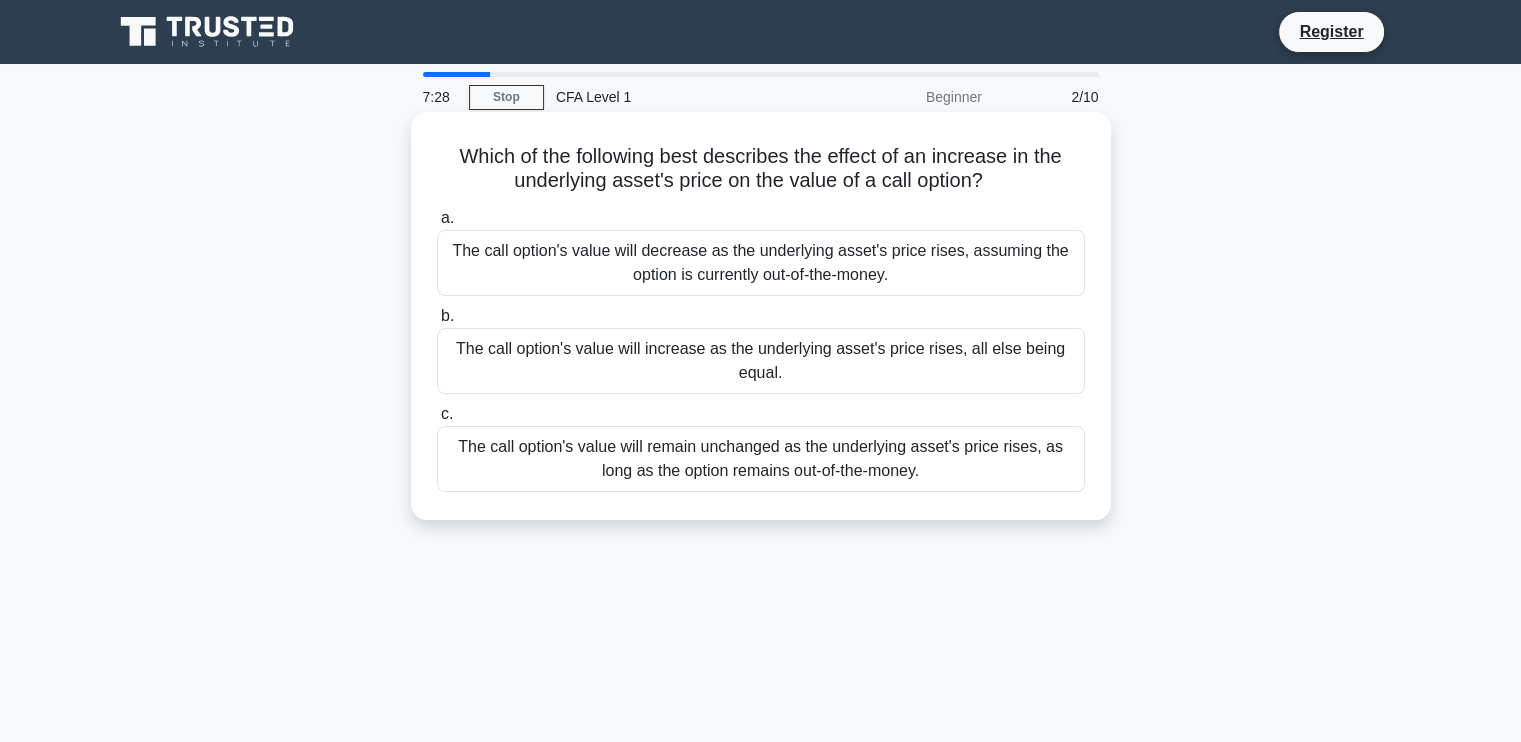 click on "The call option's value will increase as the underlying asset's price rises, all else being equal." at bounding box center [761, 361] 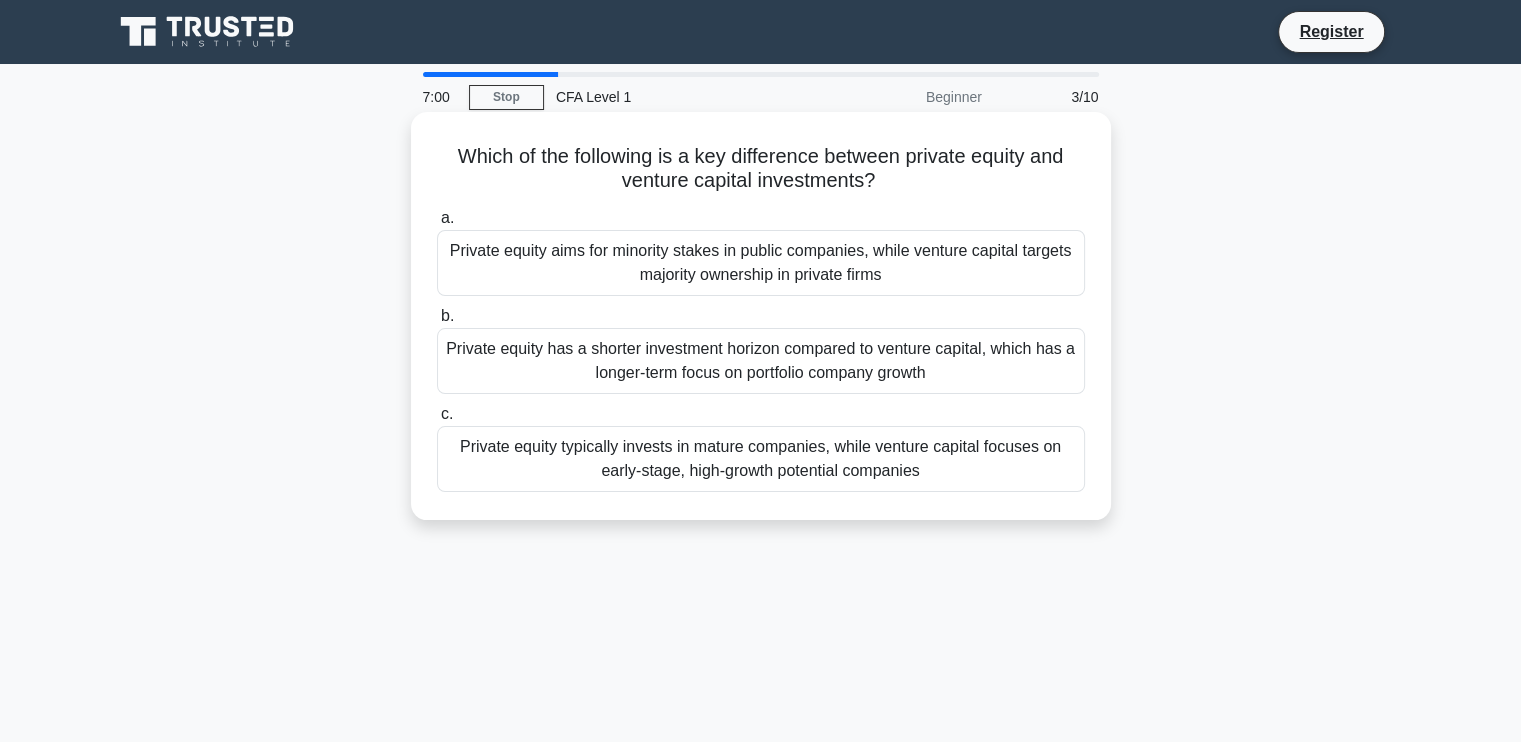 click on "Private equity typically invests in mature companies, while venture capital focuses on early-stage, high-growth potential companies" at bounding box center (761, 459) 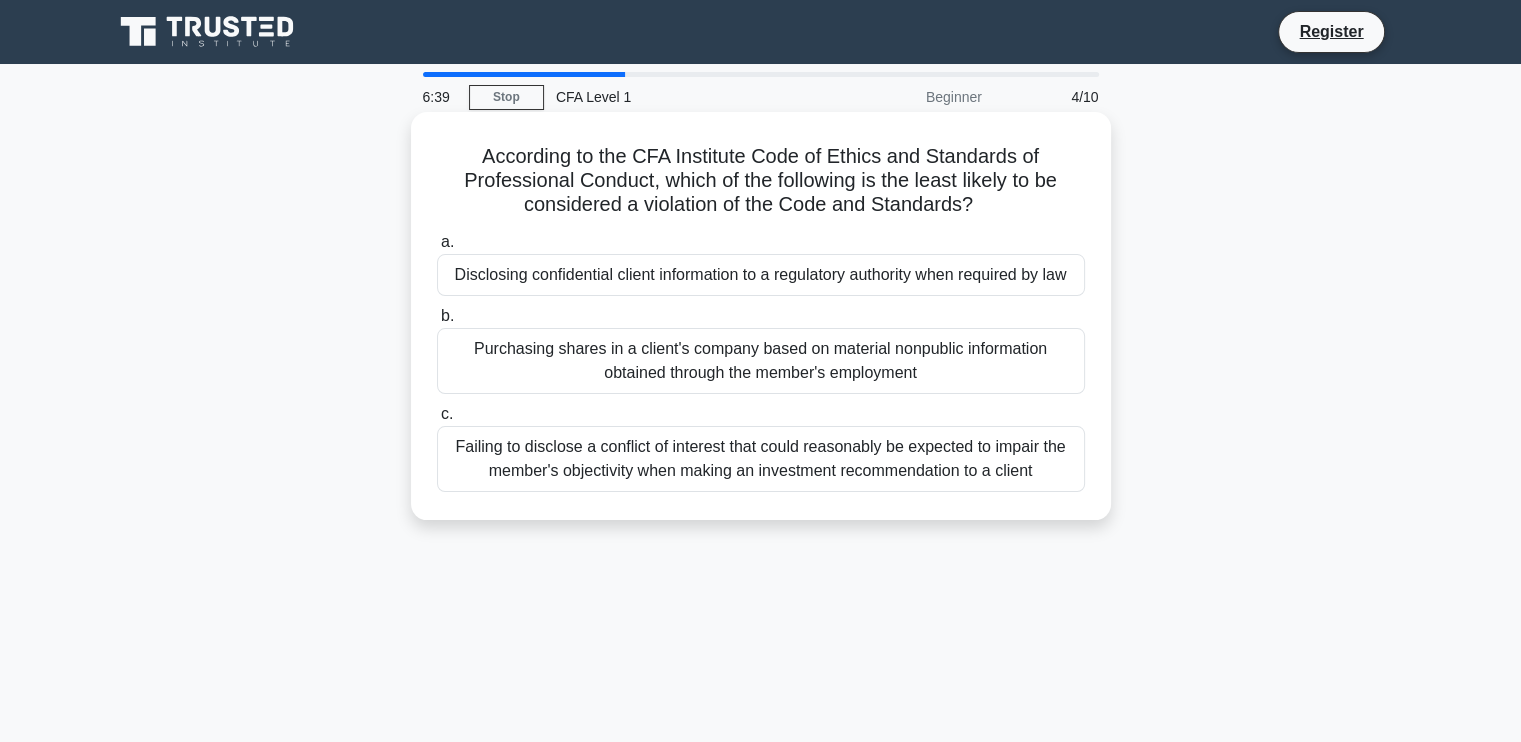 click on "Disclosing confidential client information to a regulatory authority when required by law" at bounding box center (761, 275) 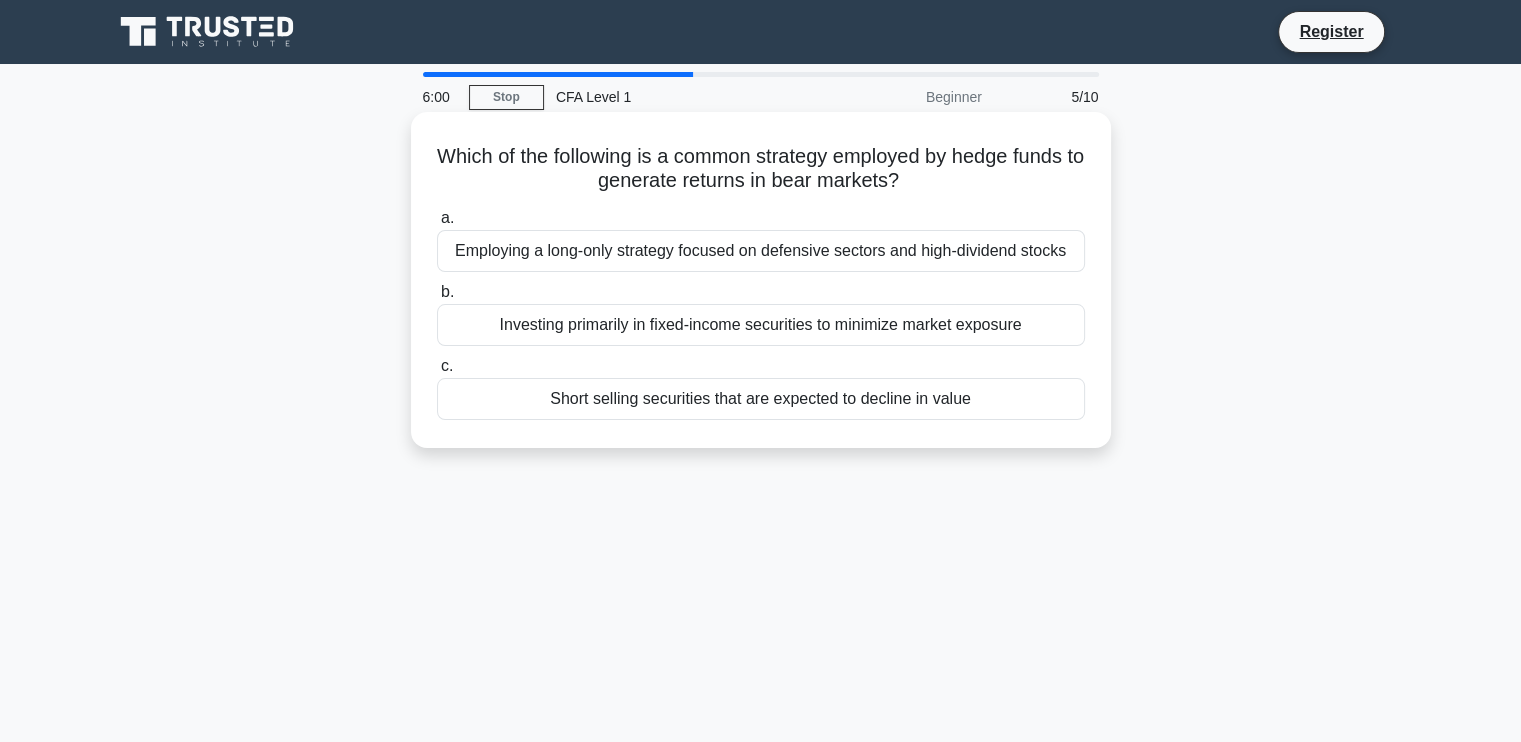 click on "Short selling securities that are expected to decline in value" at bounding box center [761, 399] 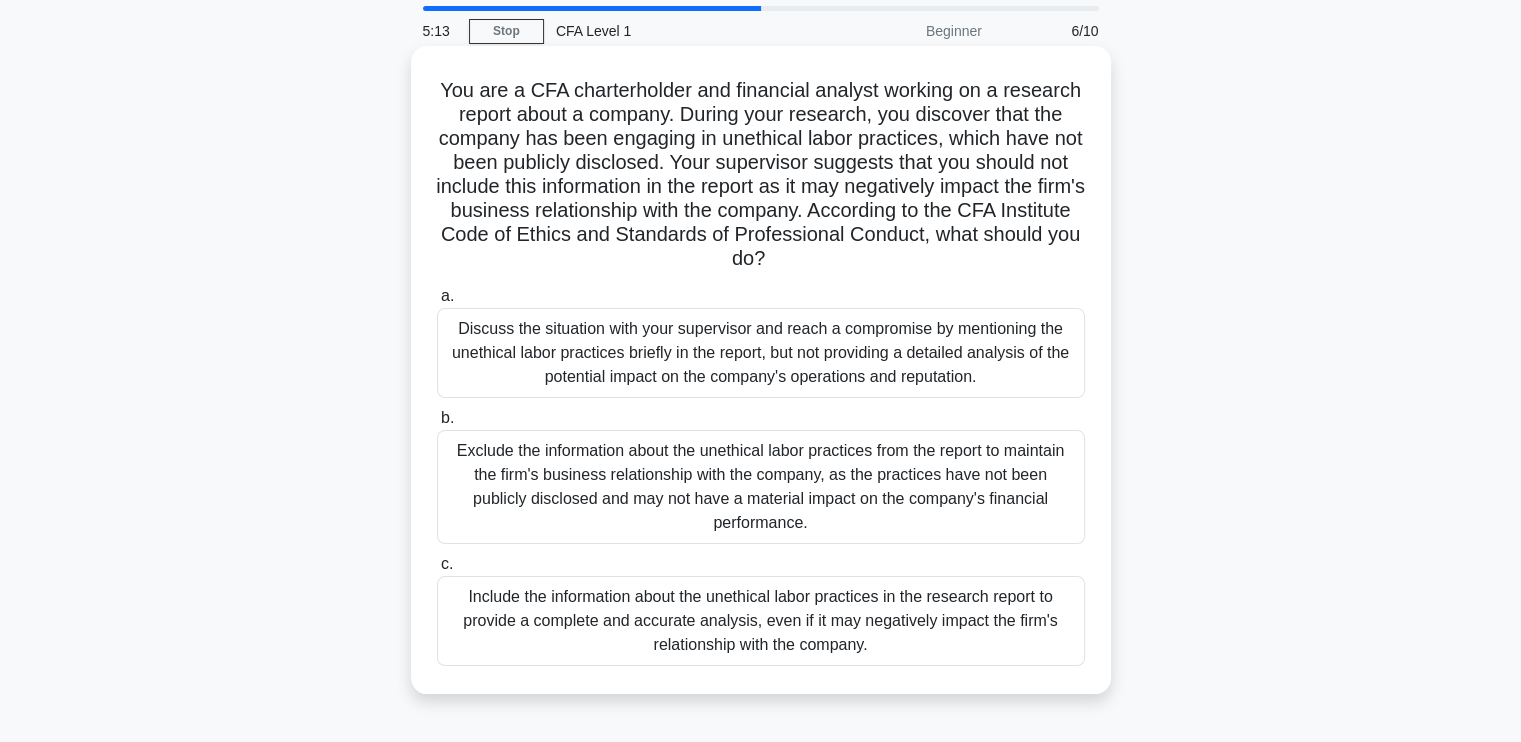scroll, scrollTop: 68, scrollLeft: 0, axis: vertical 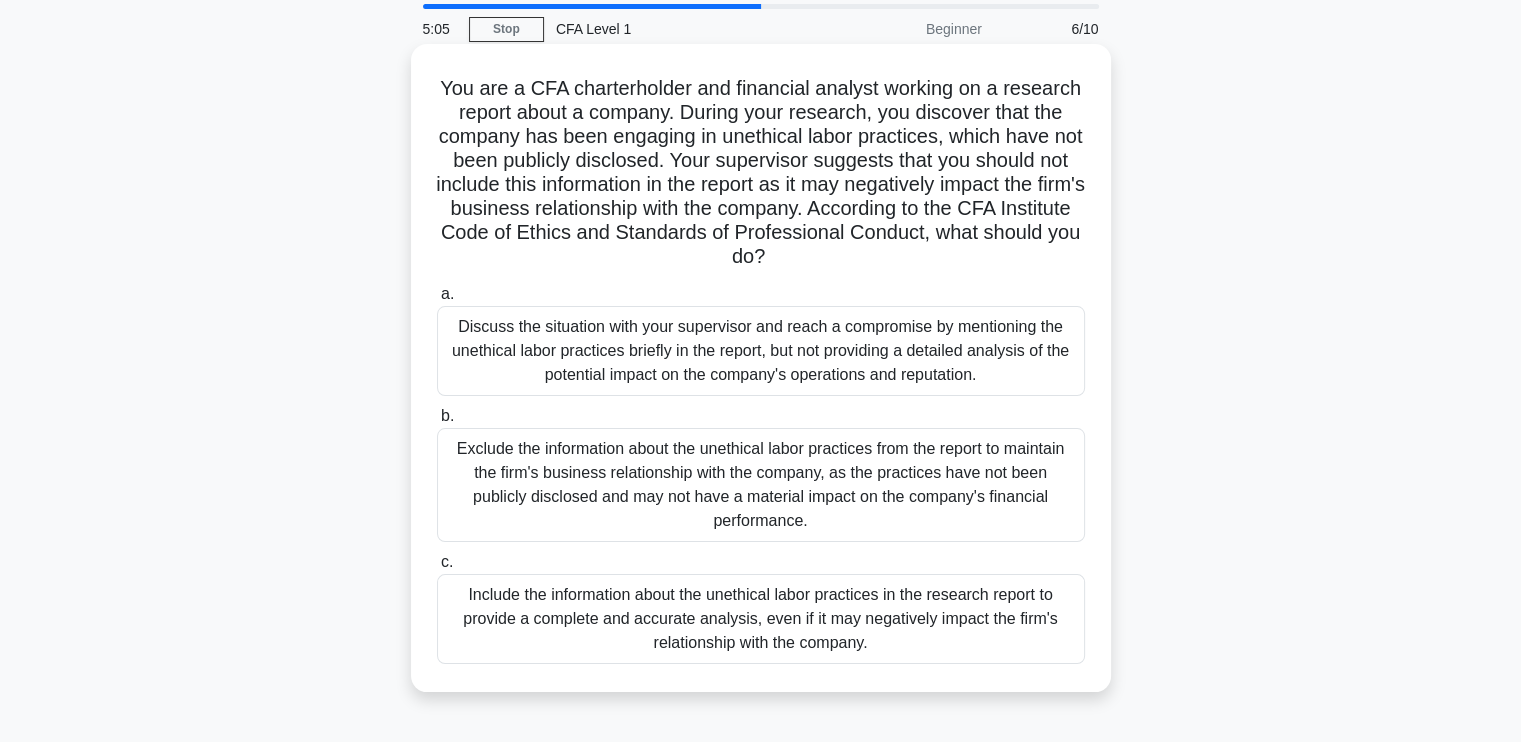 click on "Include the information about the unethical labor practices in the research report to provide a complete and accurate analysis, even if it may negatively impact the firm's relationship with the company." at bounding box center [761, 619] 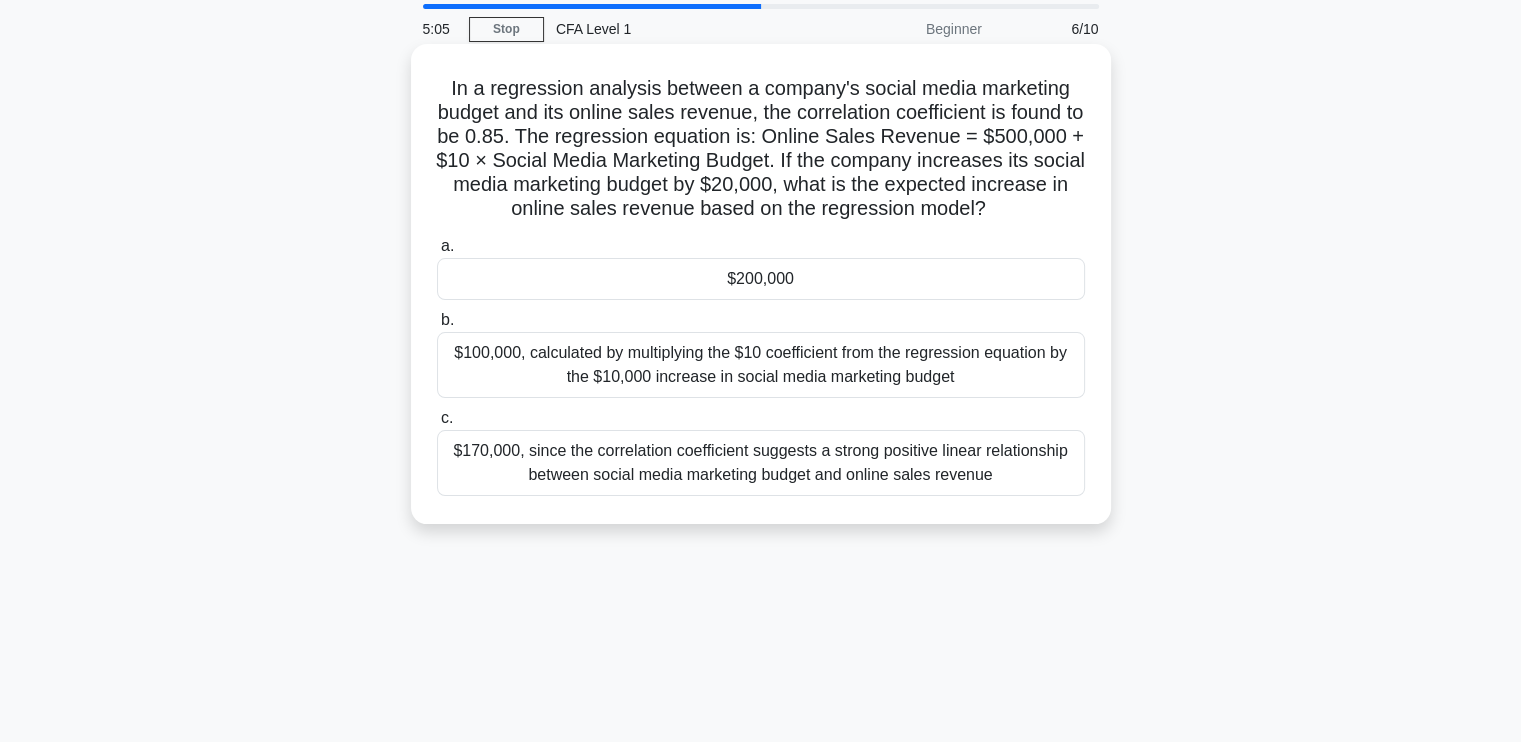 scroll, scrollTop: 0, scrollLeft: 0, axis: both 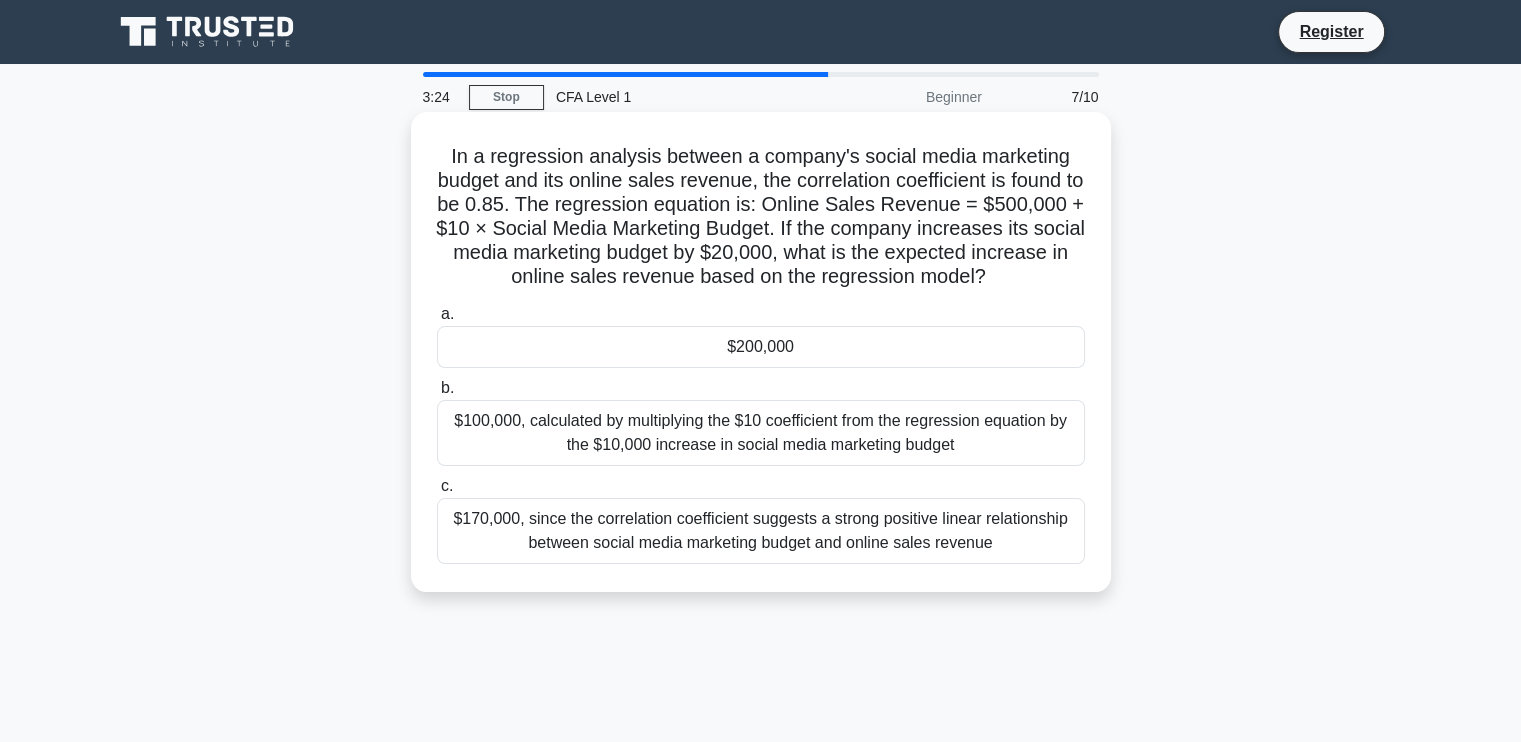 click on "$170,000, since the correlation coefficient suggests a strong positive linear relationship between social media marketing budget and online sales revenue" at bounding box center (761, 531) 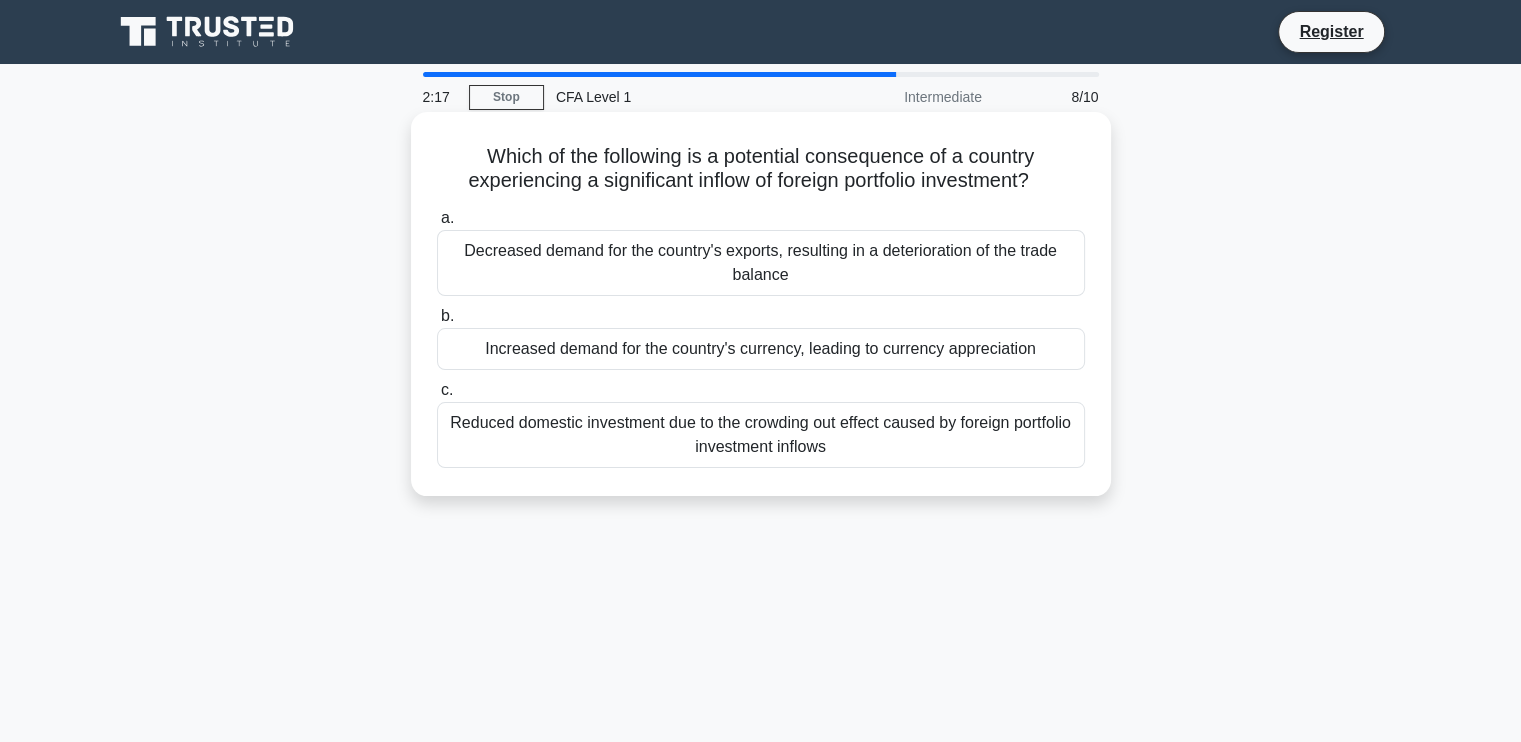 click on "Reduced domestic investment due to the crowding out effect caused by foreign portfolio investment inflows" at bounding box center [761, 435] 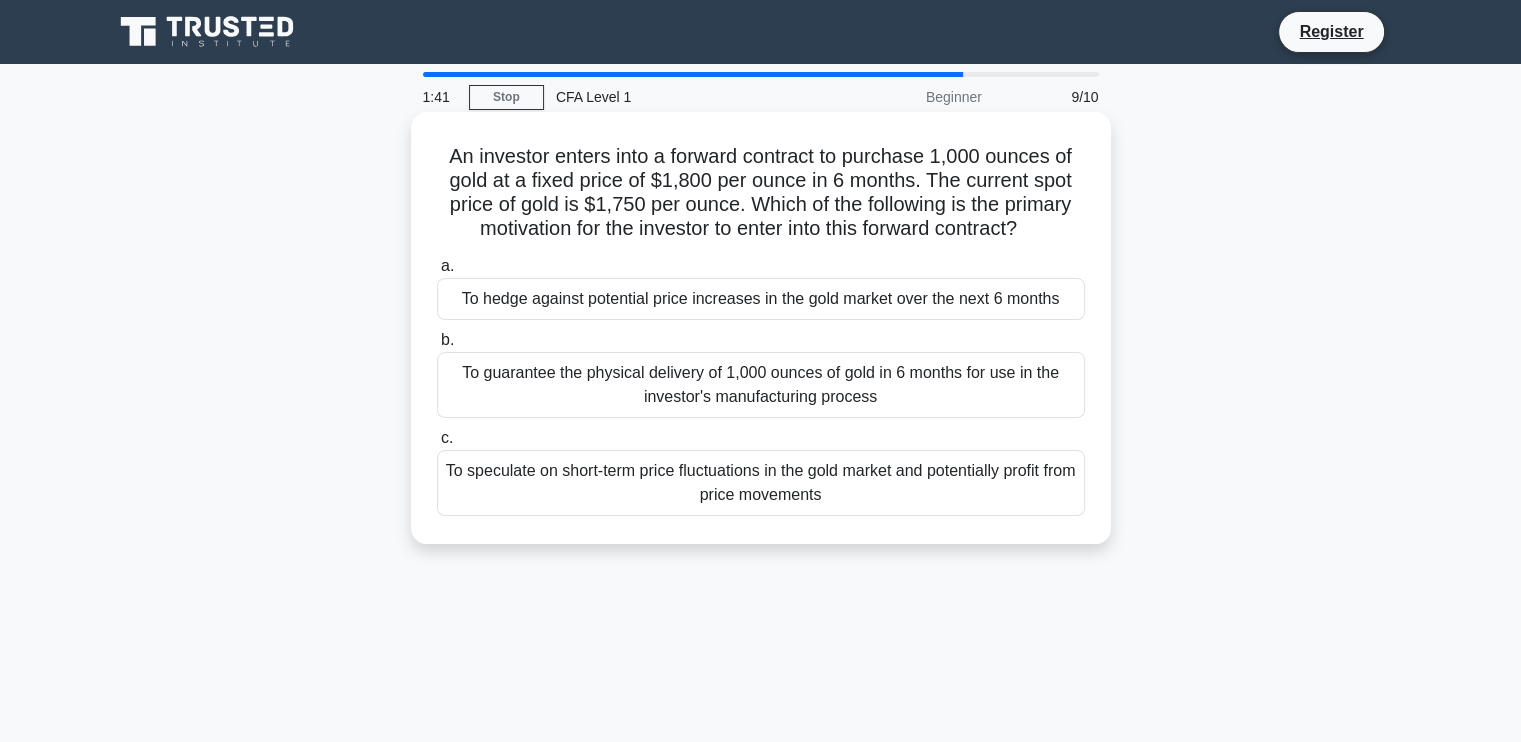 click on "To speculate on short-term price fluctuations in the gold market and potentially profit from price movements" at bounding box center (761, 483) 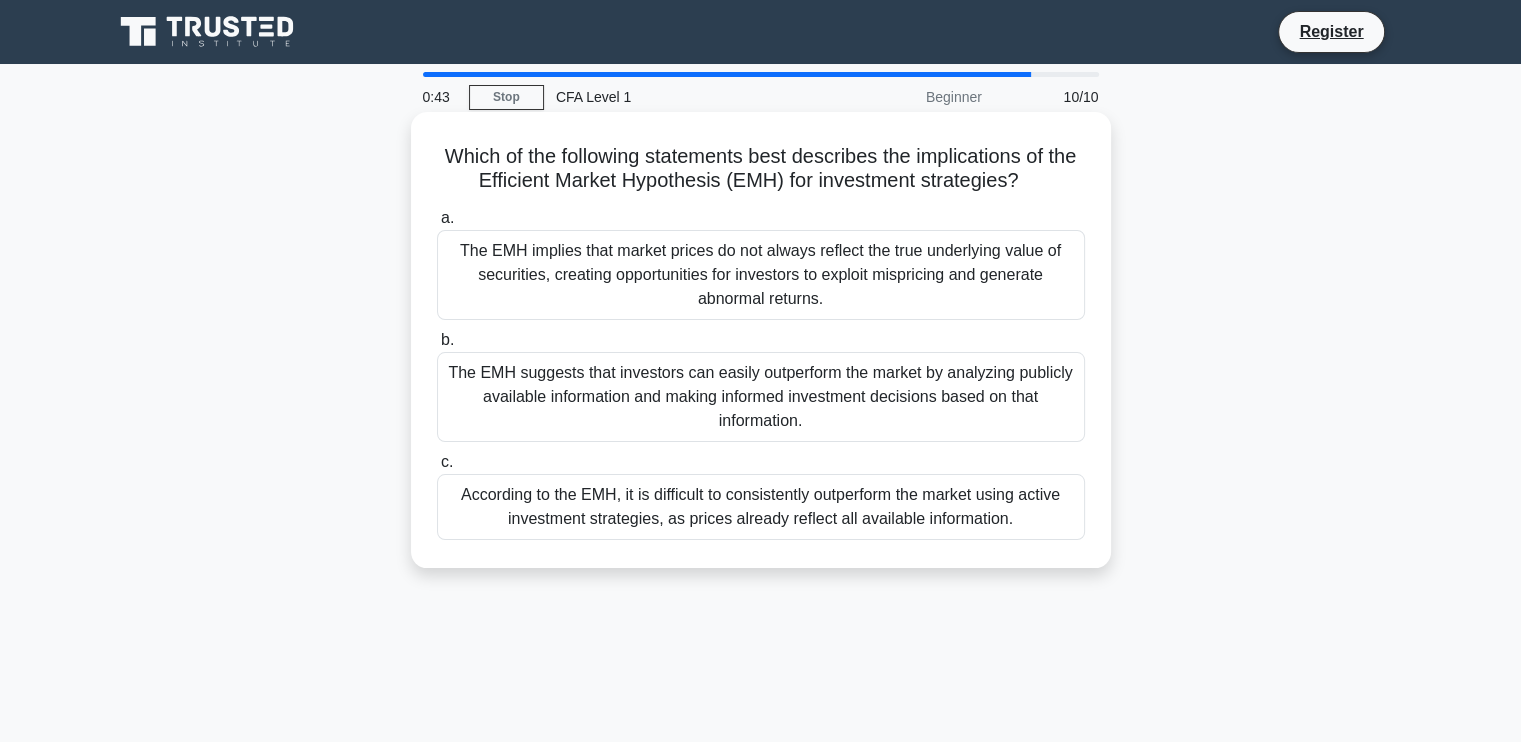 click on "The EMH implies that market prices do not always reflect the true underlying value of securities, creating opportunities for investors to exploit mispricing and generate abnormal returns." at bounding box center [761, 275] 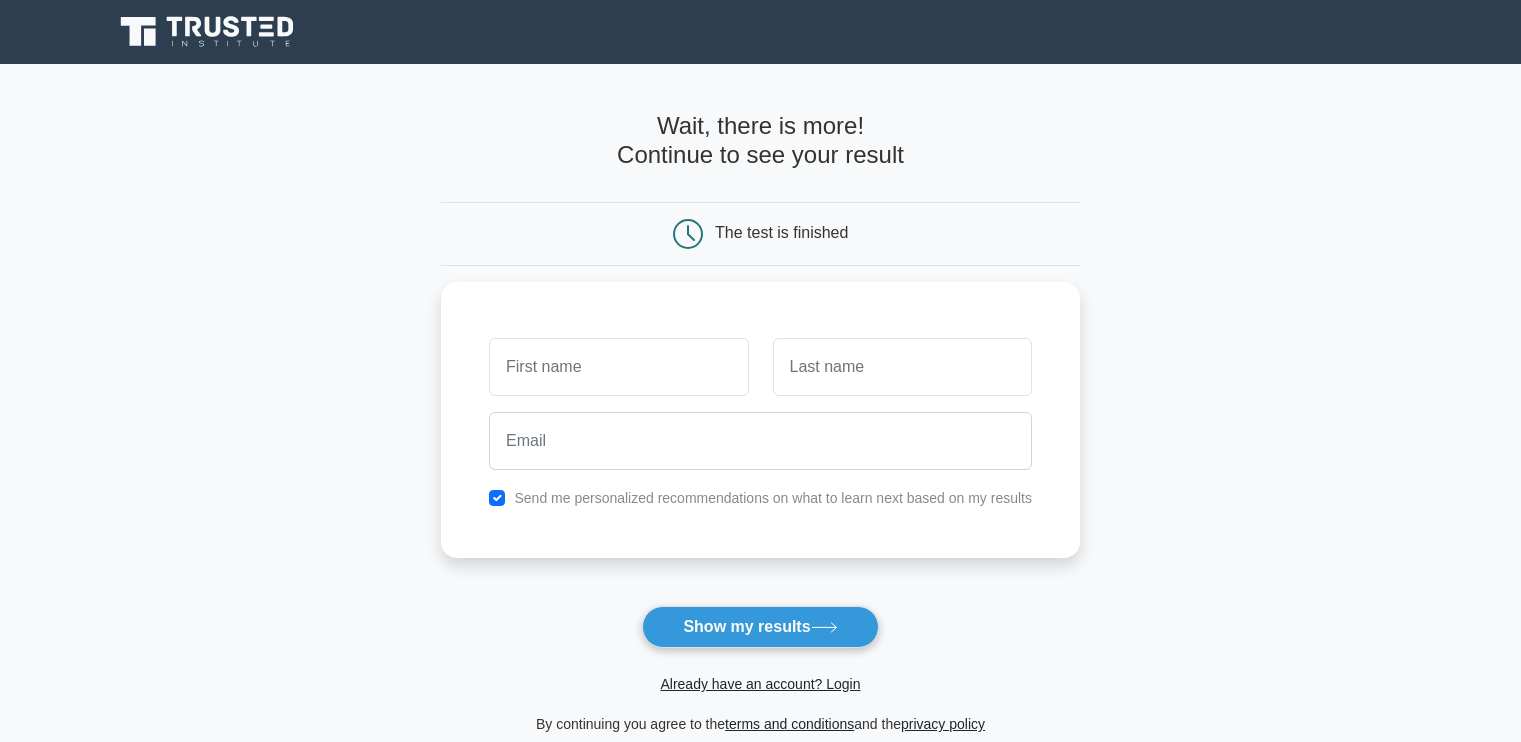 scroll, scrollTop: 0, scrollLeft: 0, axis: both 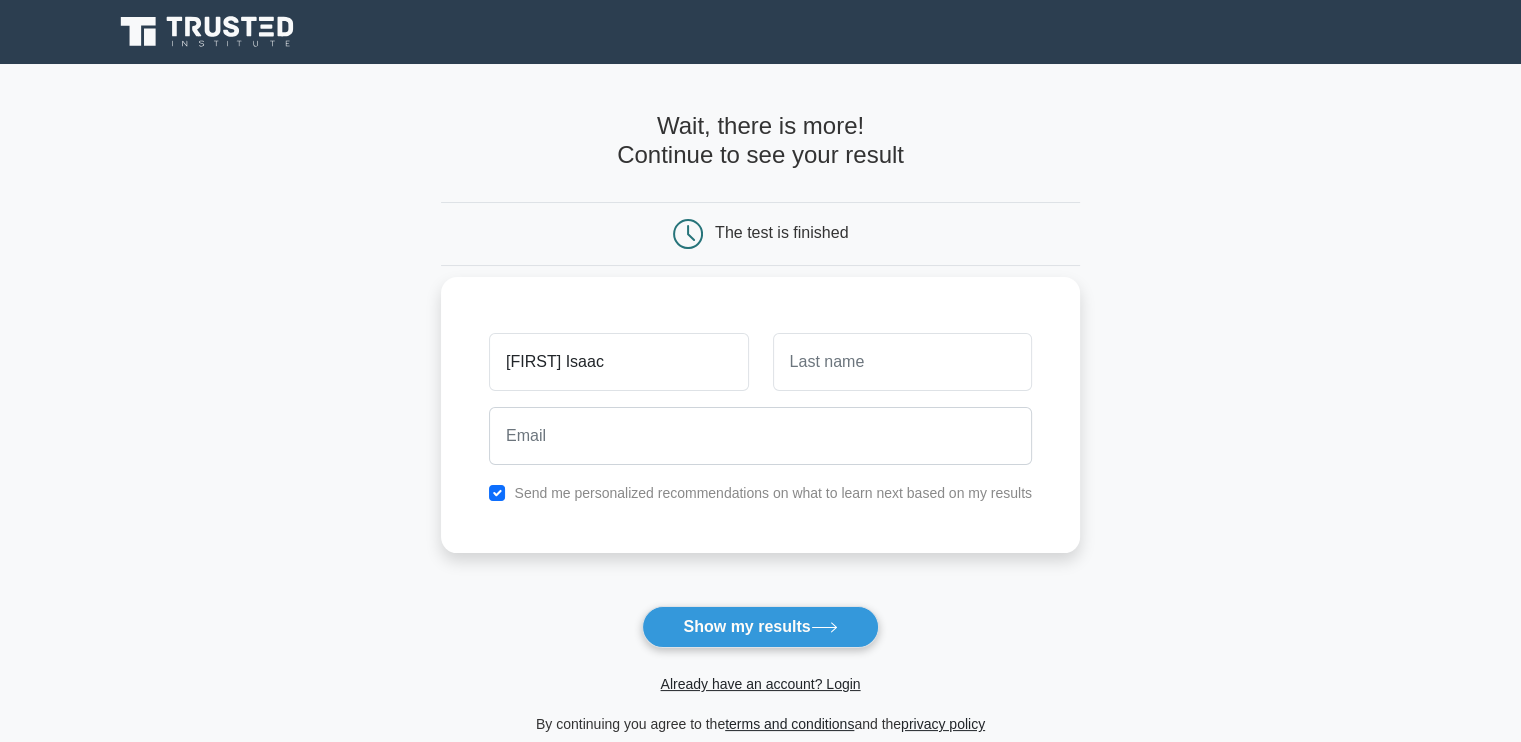 type on "[FIRST] Isaac" 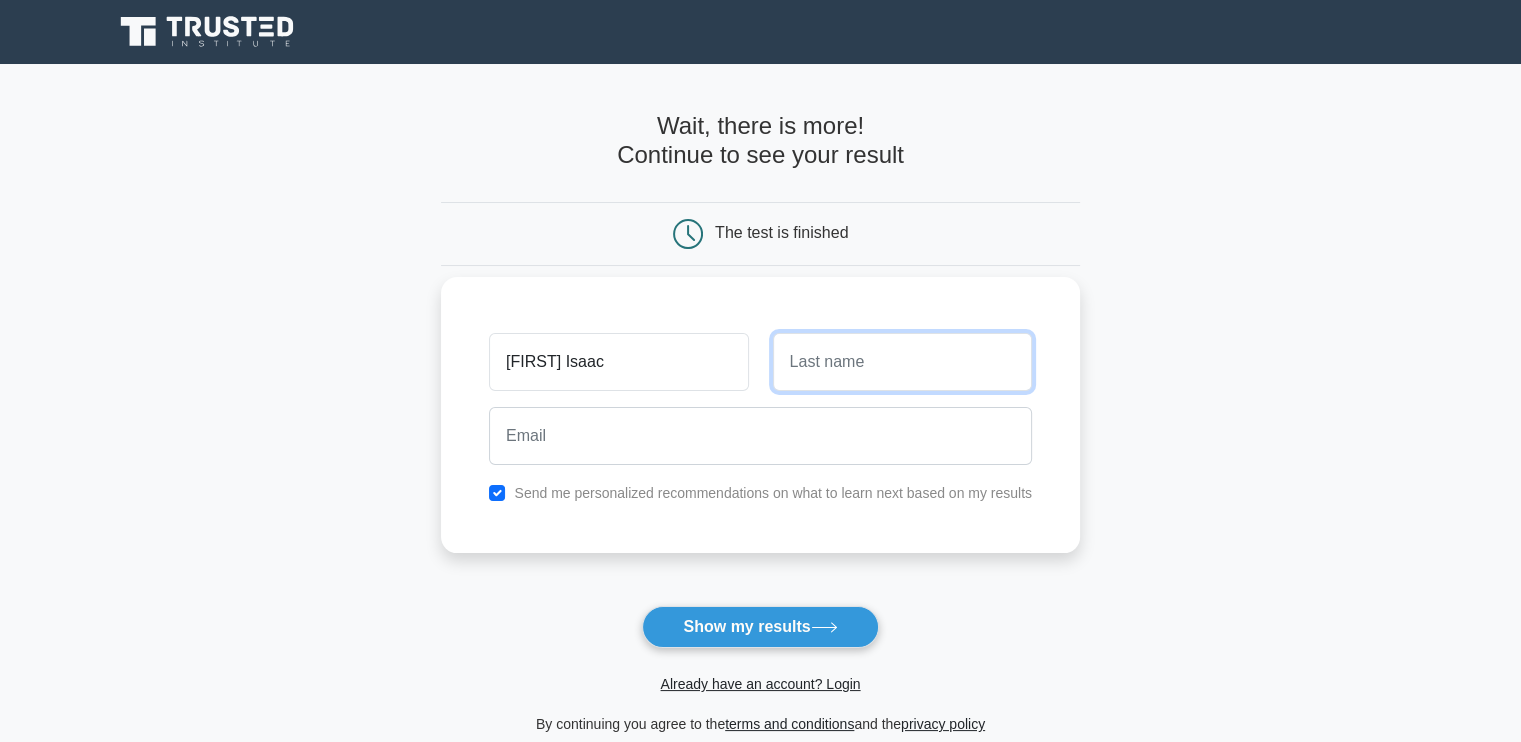 click at bounding box center [902, 362] 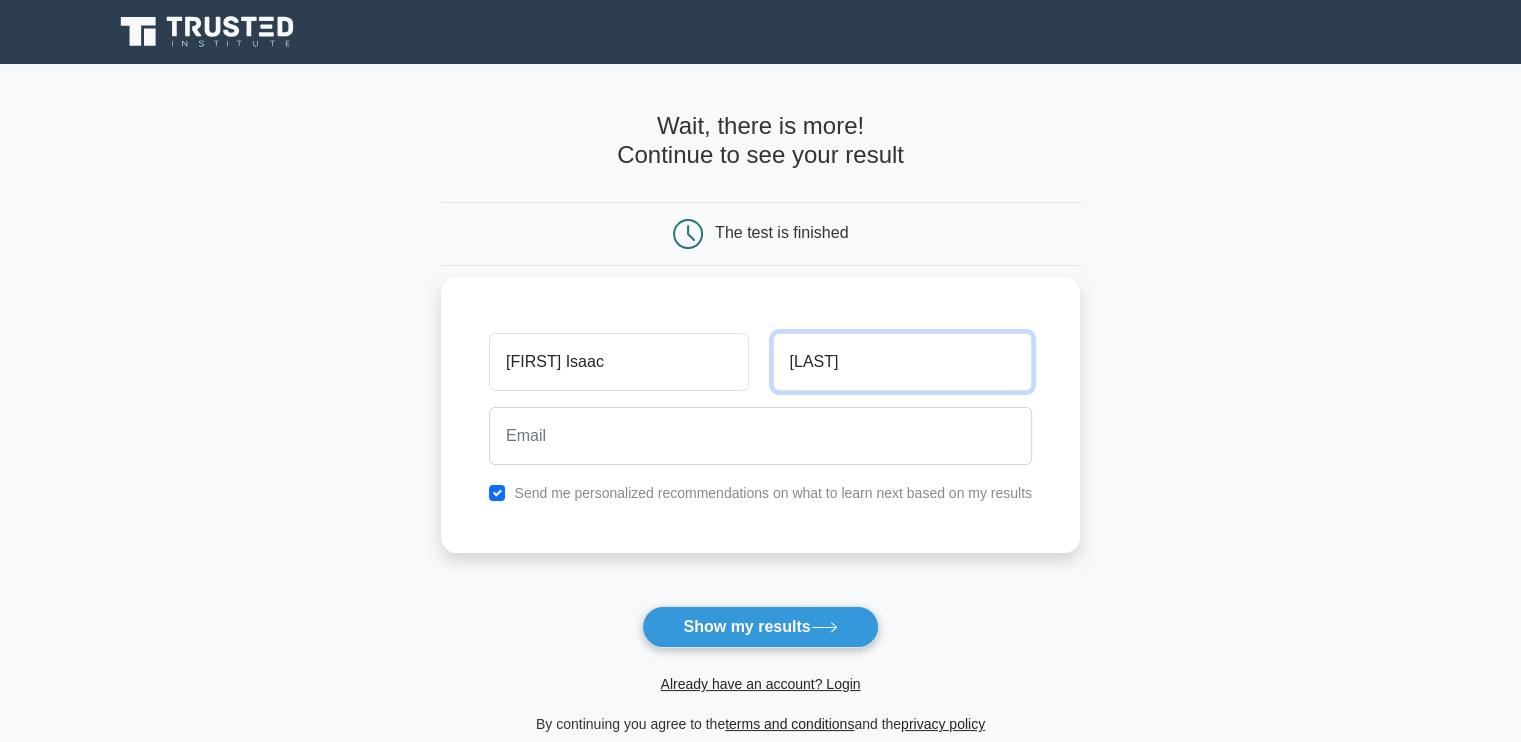 type on "[LAST]" 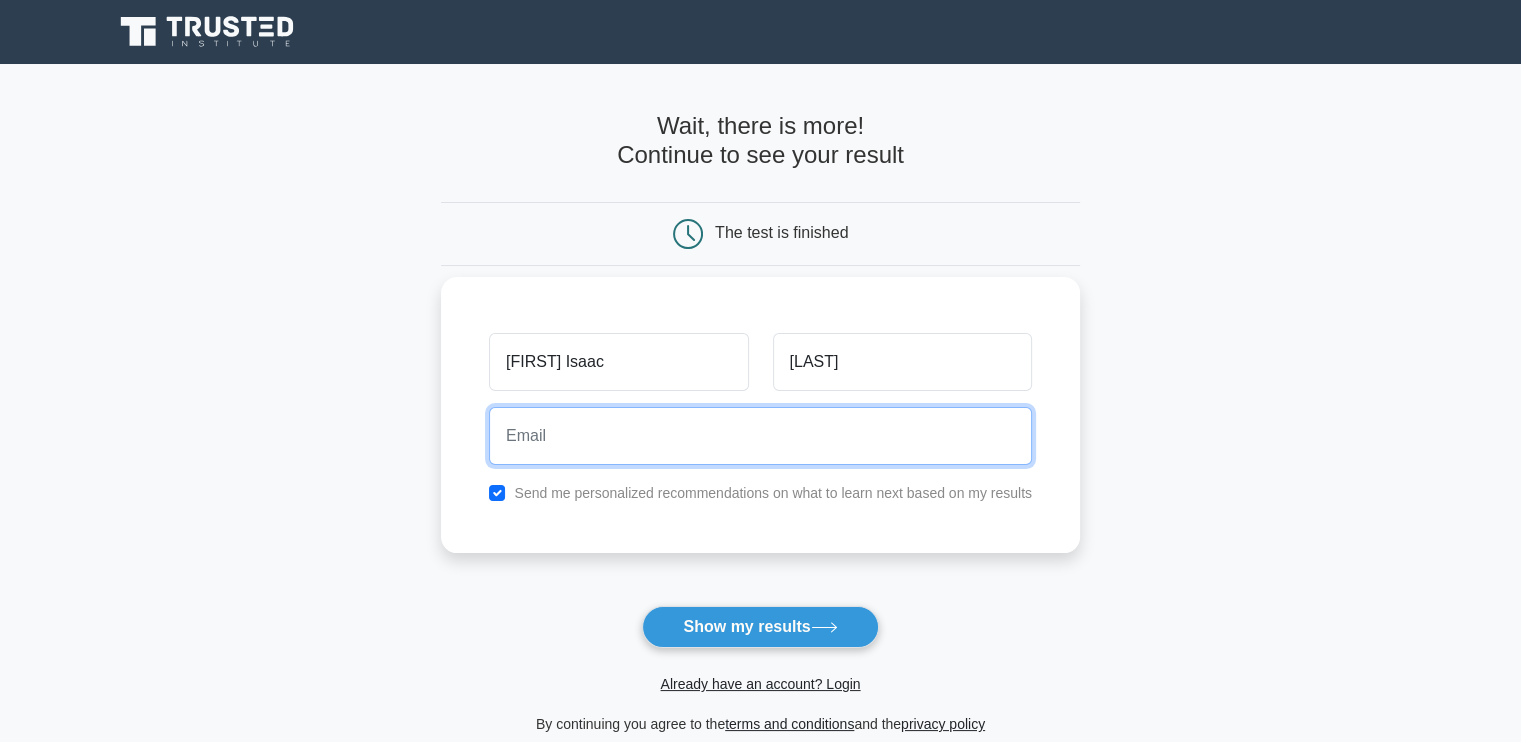 click at bounding box center [760, 436] 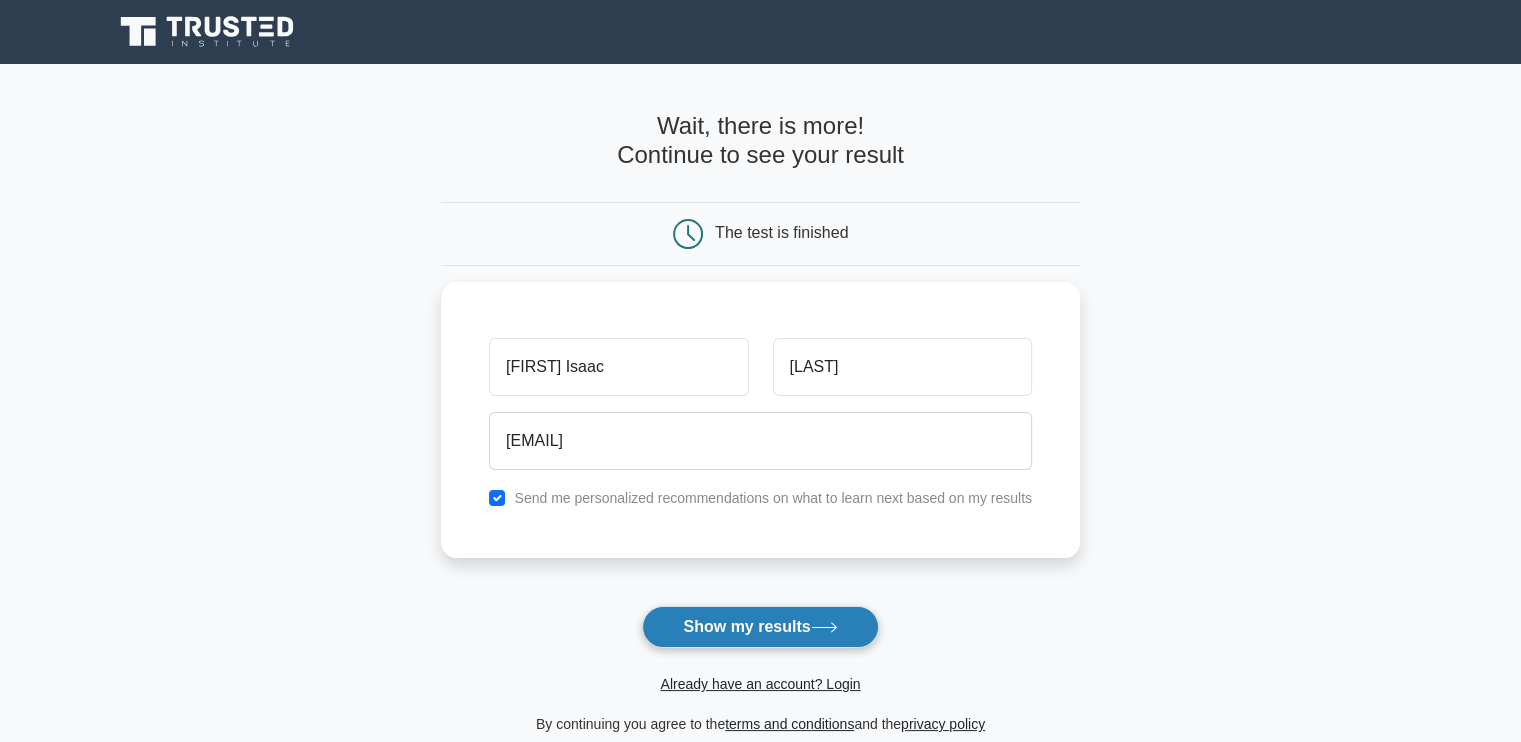 click on "Show my results" at bounding box center [760, 627] 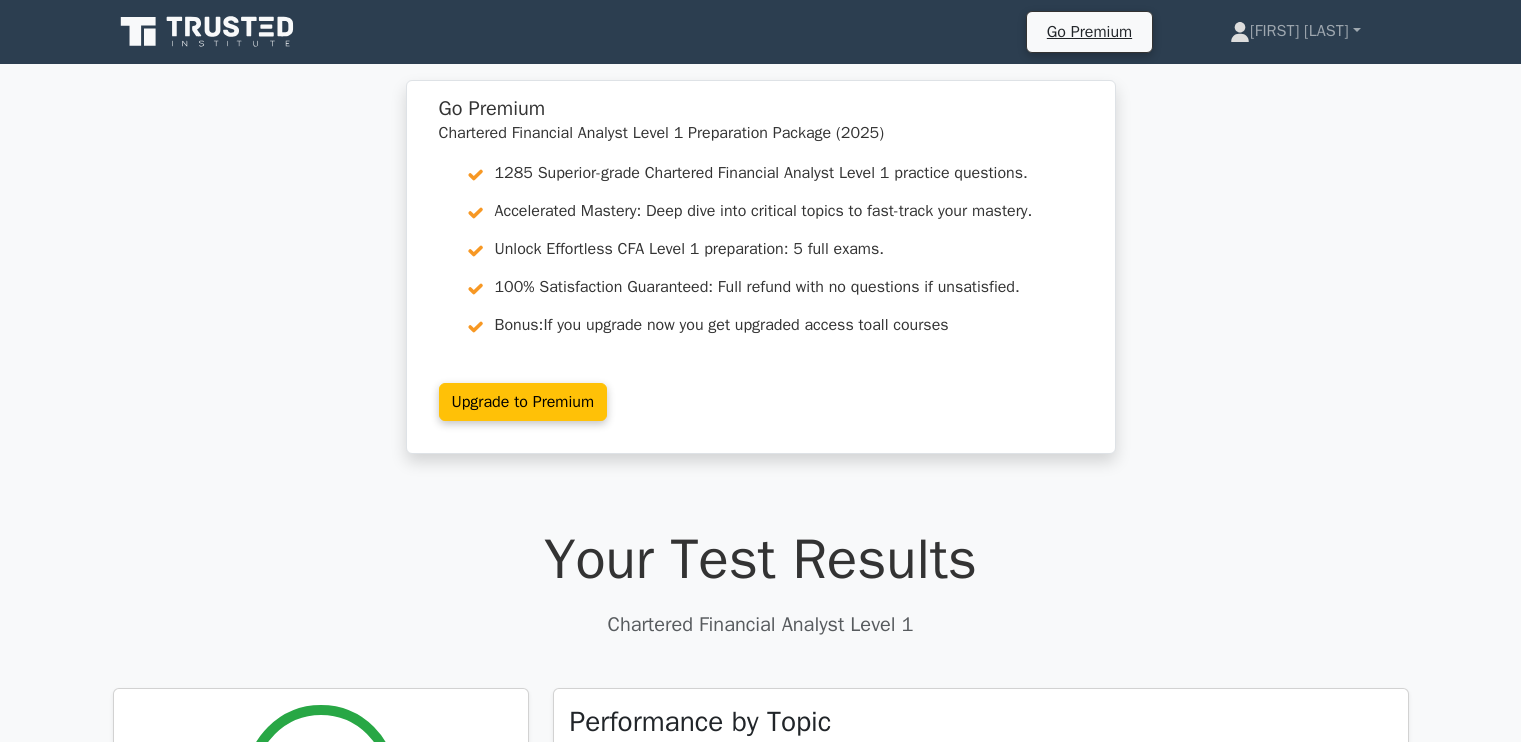 scroll, scrollTop: 0, scrollLeft: 0, axis: both 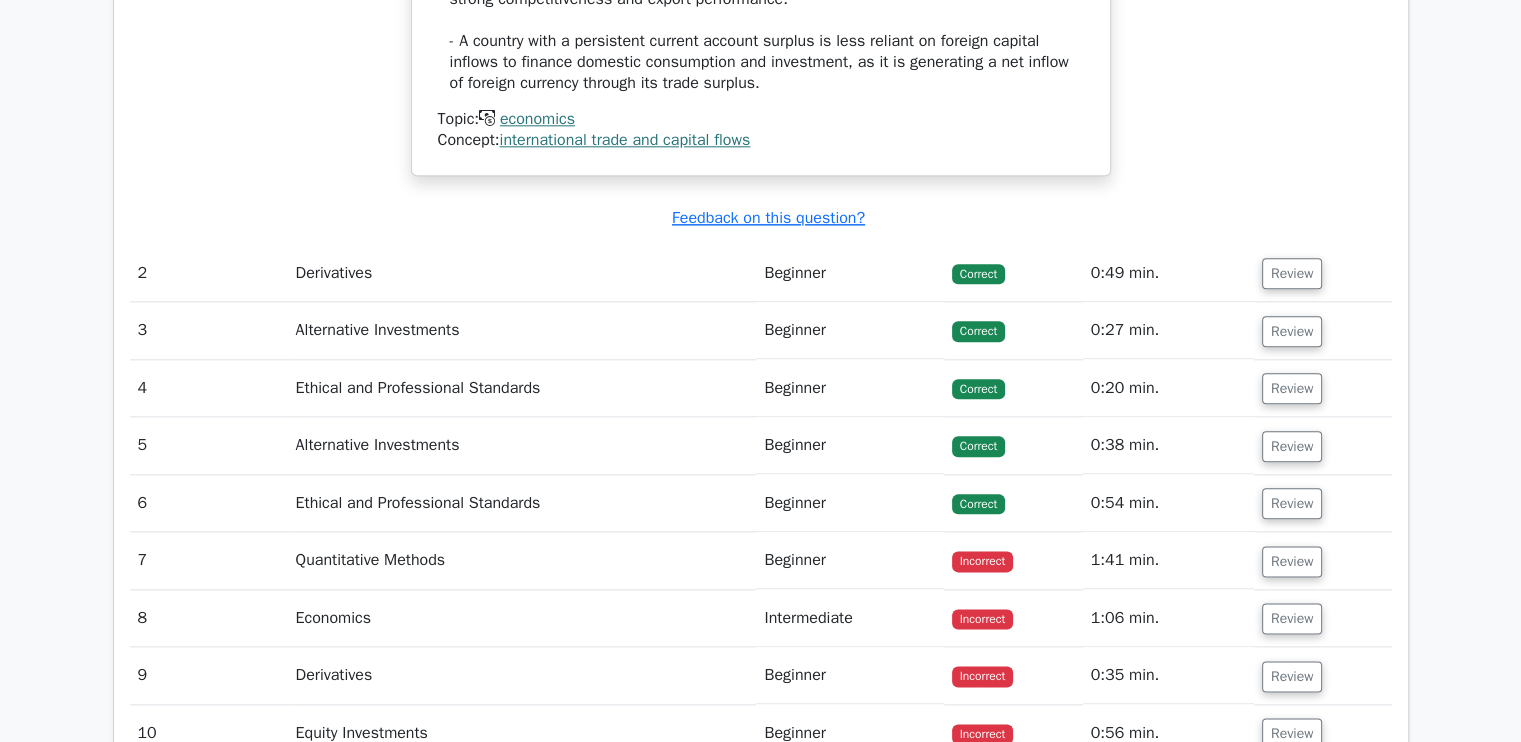 click on "Review" at bounding box center (1323, 273) 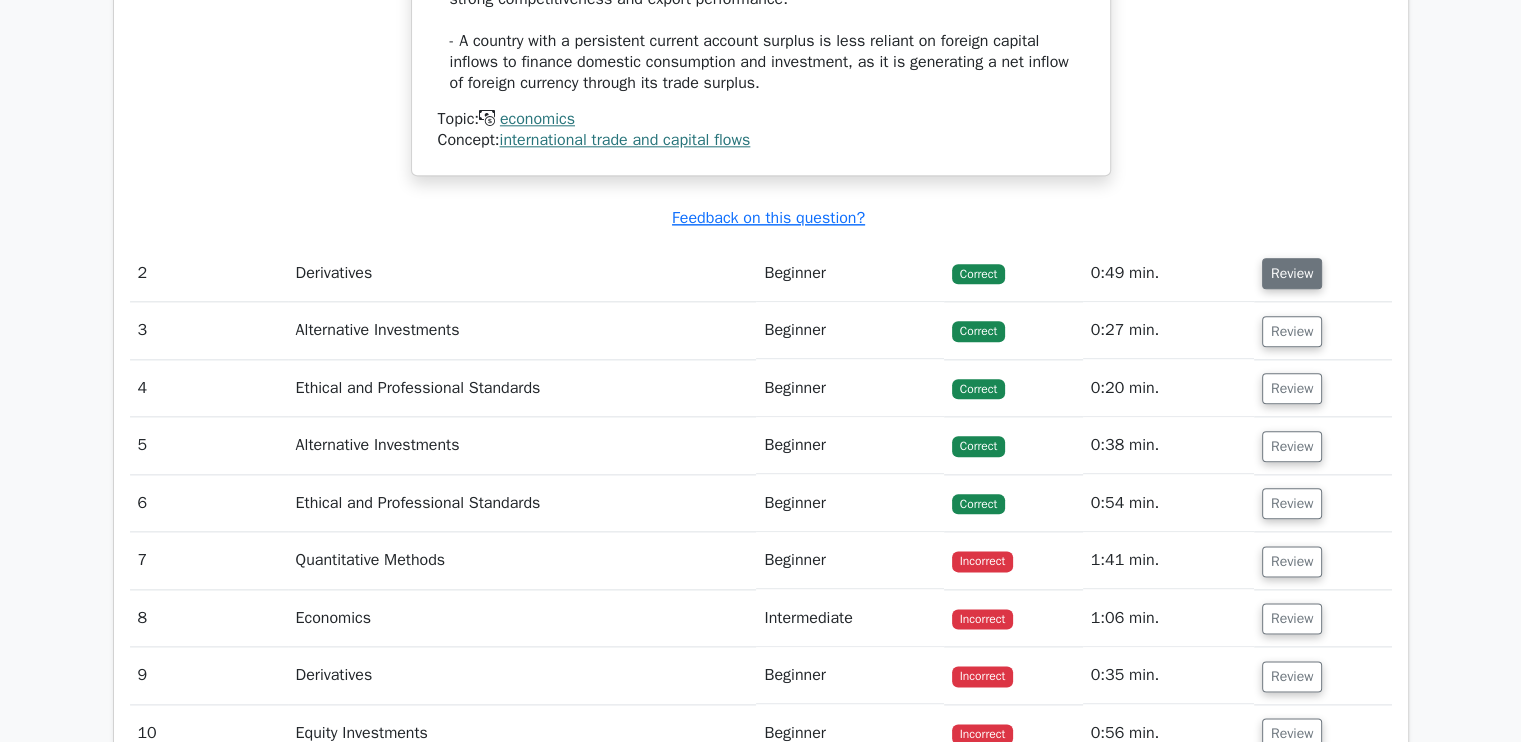 click on "Review" at bounding box center [1292, 273] 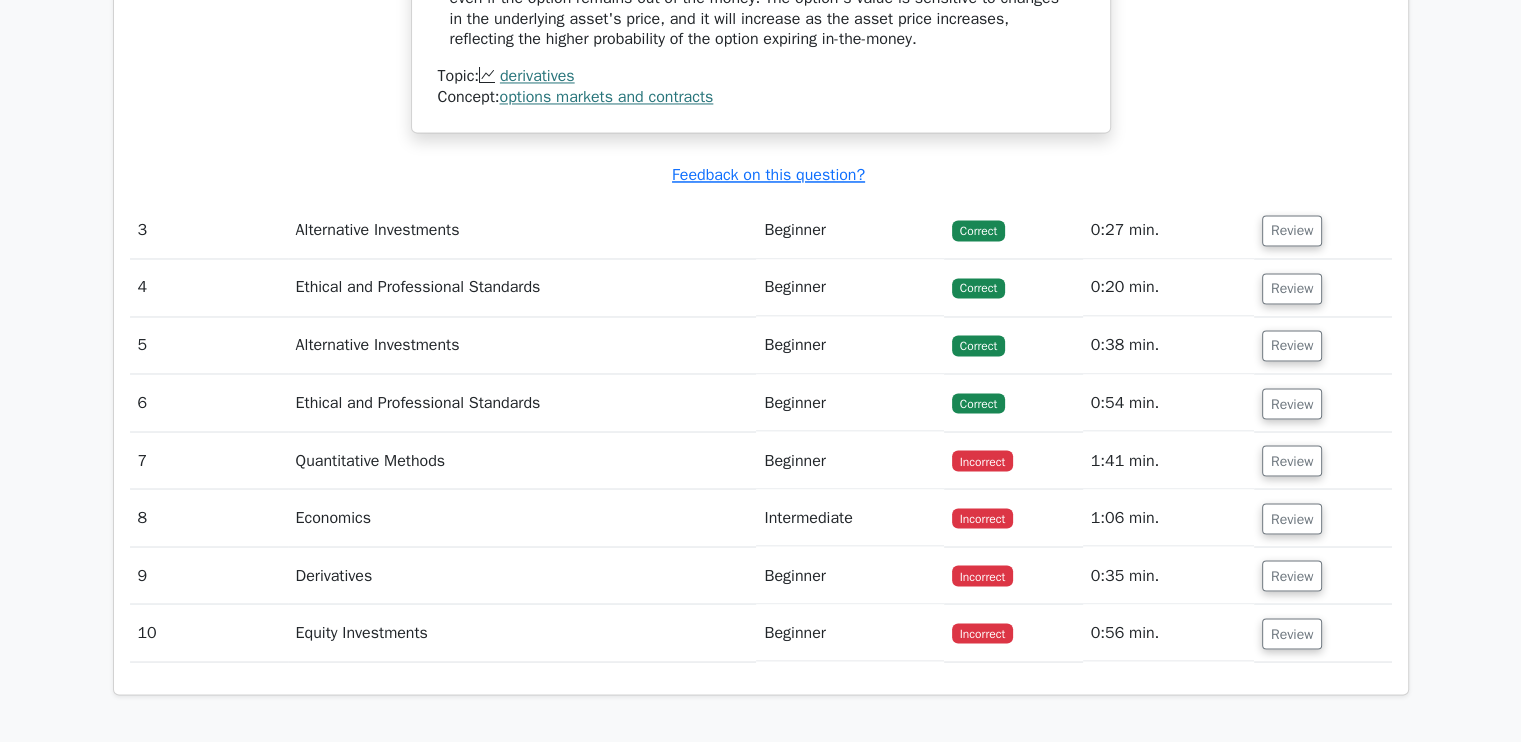 scroll, scrollTop: 3404, scrollLeft: 0, axis: vertical 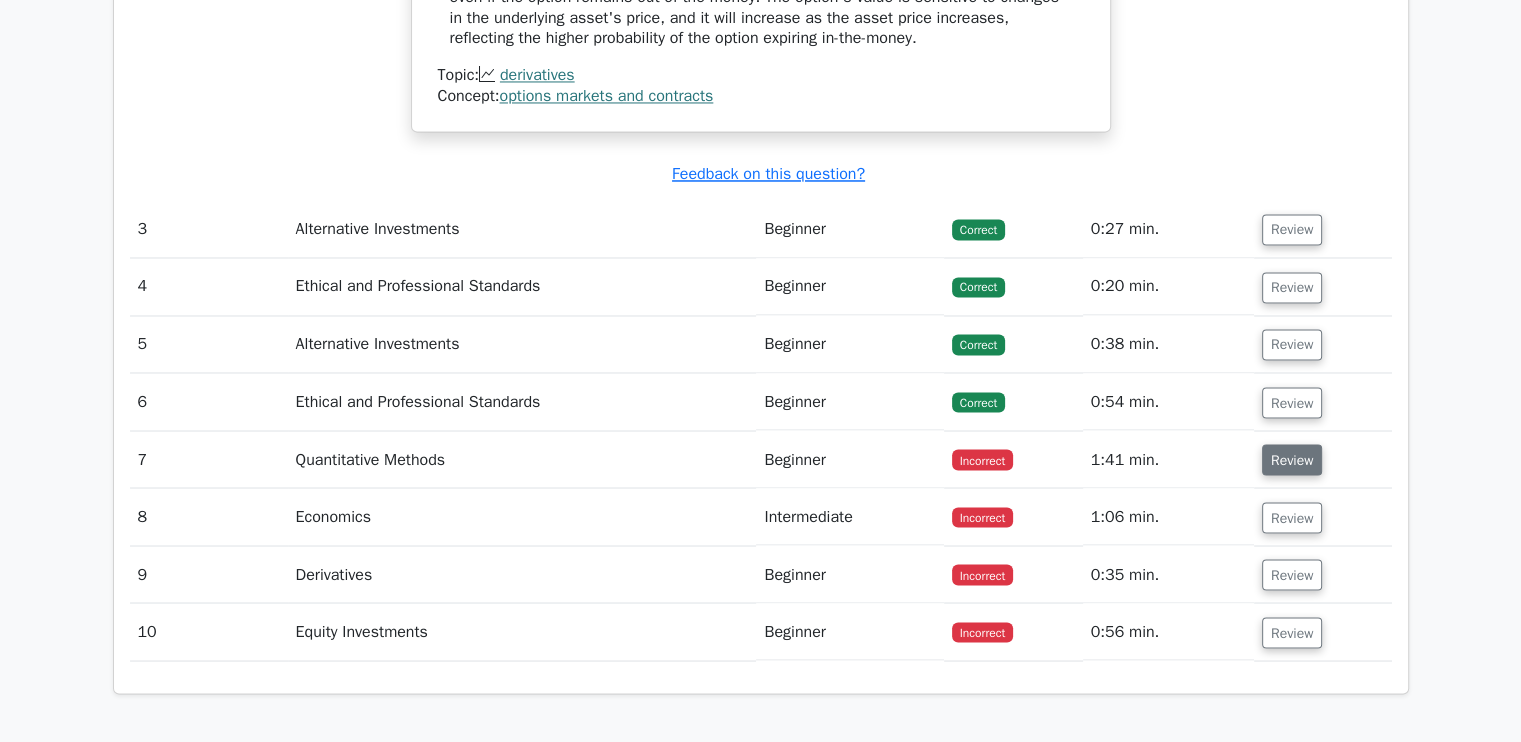 click on "Review" at bounding box center (1292, 459) 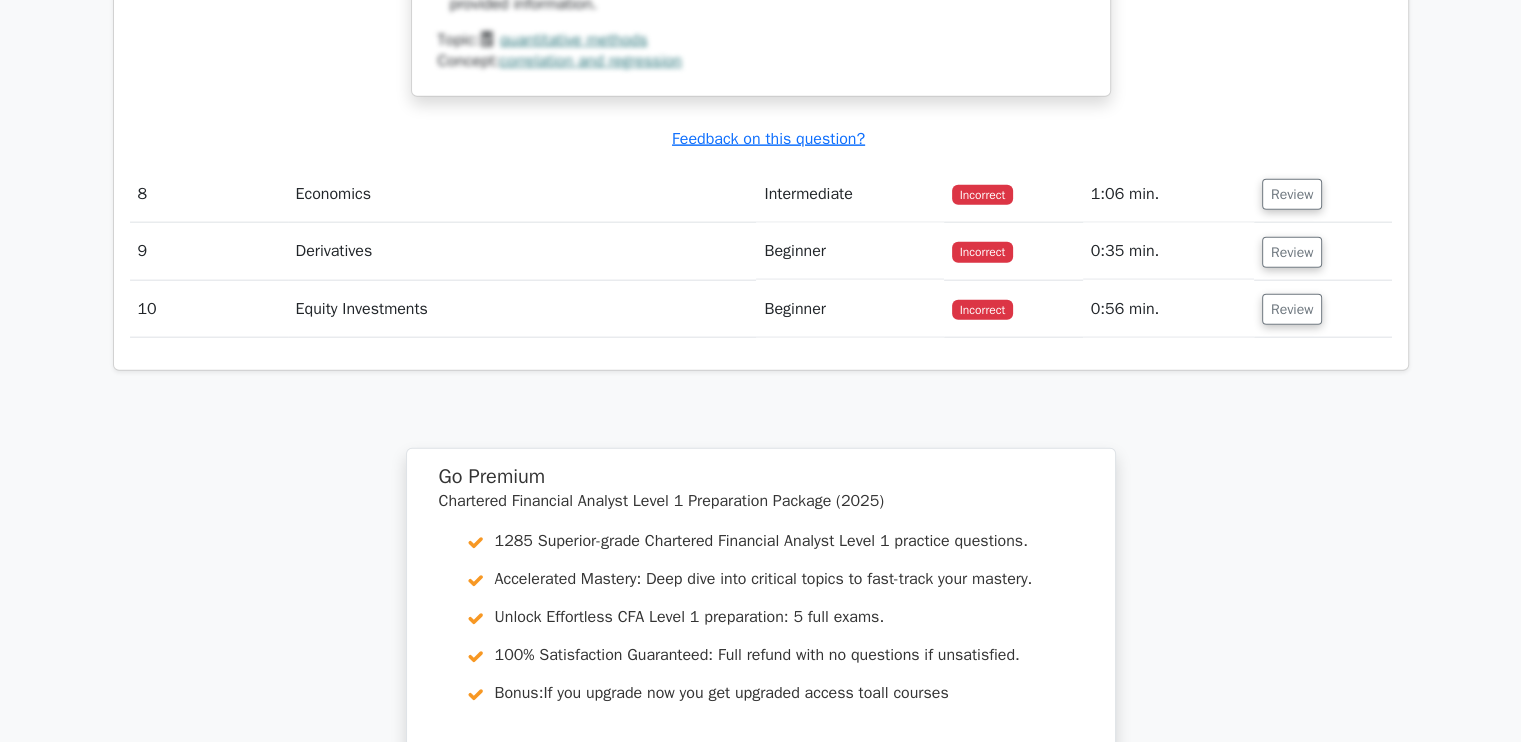 scroll, scrollTop: 4757, scrollLeft: 0, axis: vertical 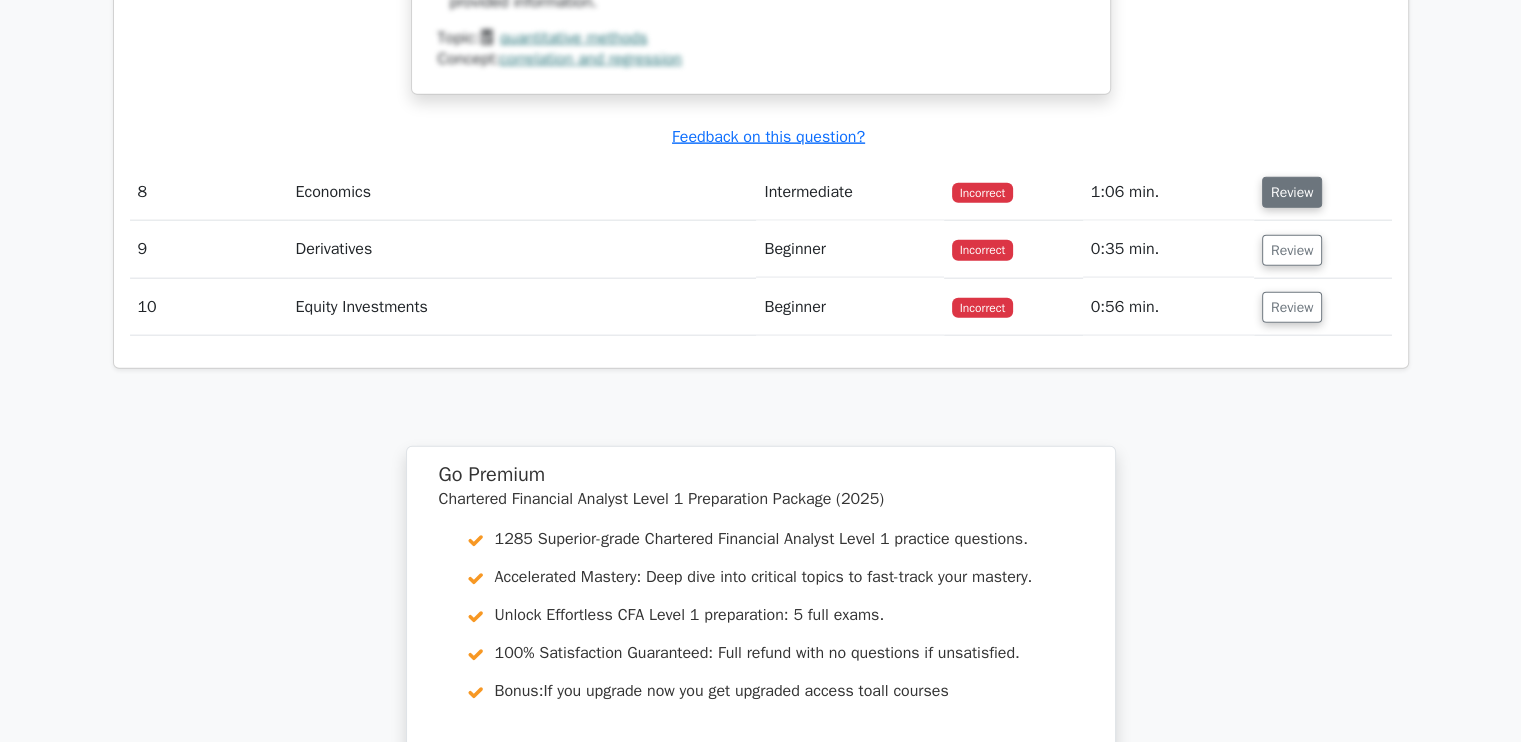 click on "Review" at bounding box center (1292, 192) 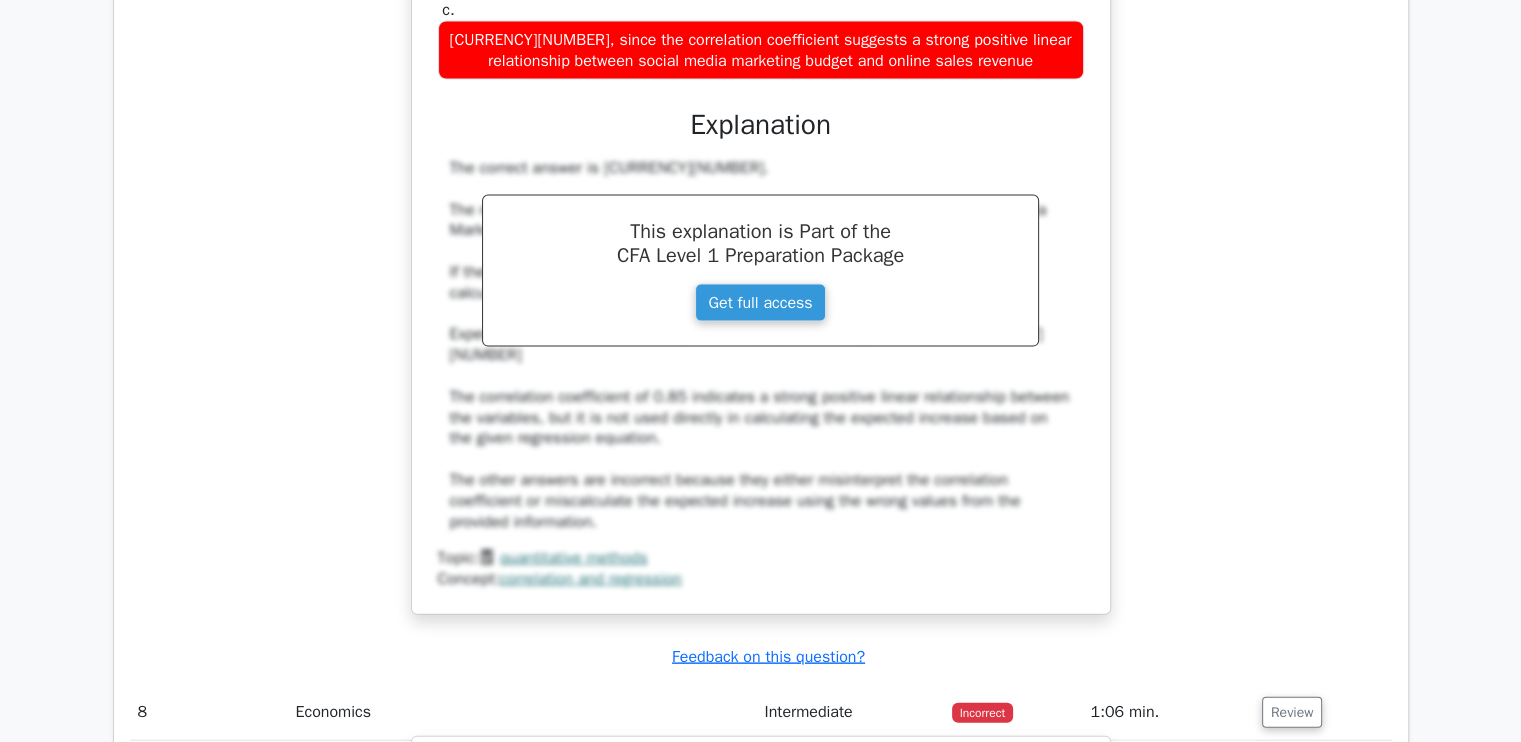 scroll, scrollTop: 4269, scrollLeft: 0, axis: vertical 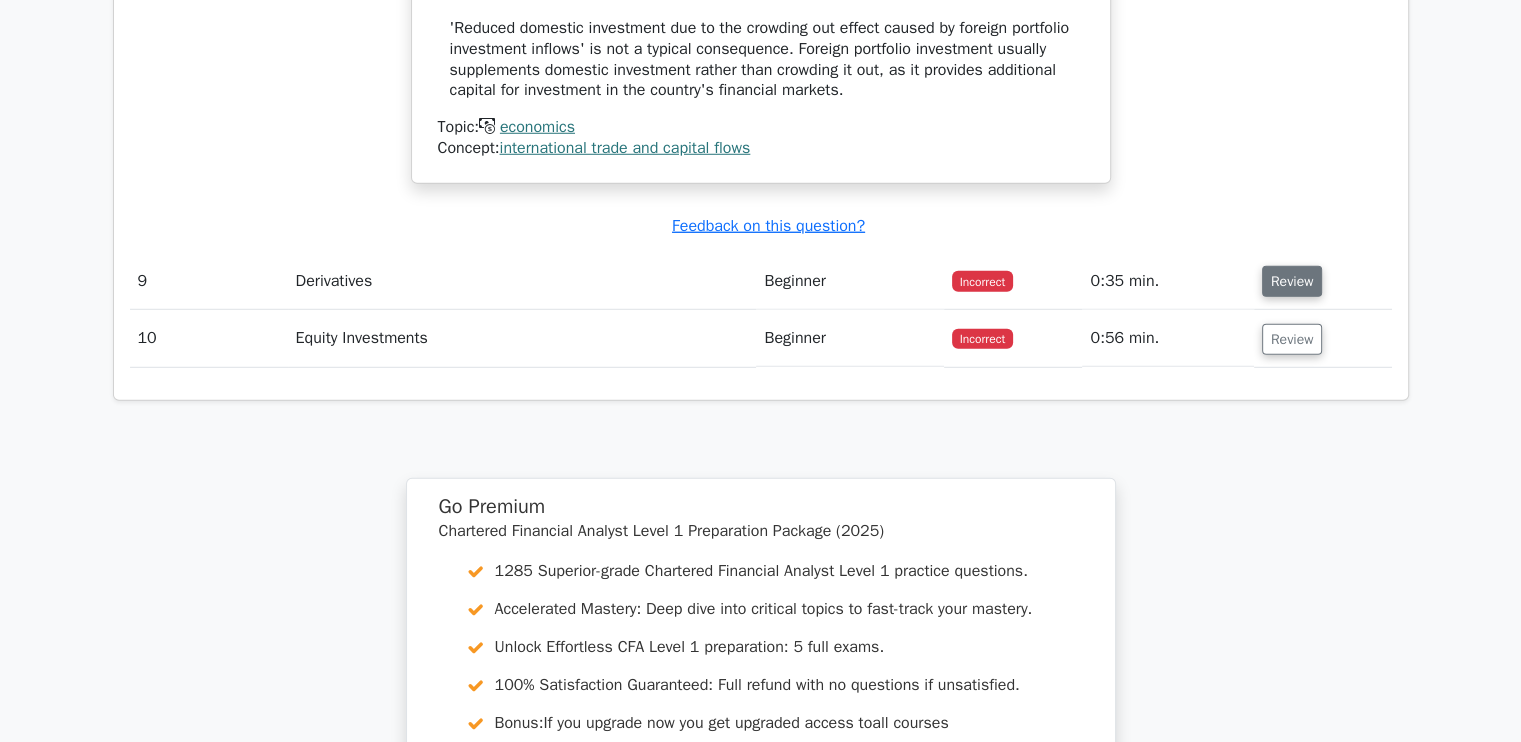 click on "Review" at bounding box center (1292, 281) 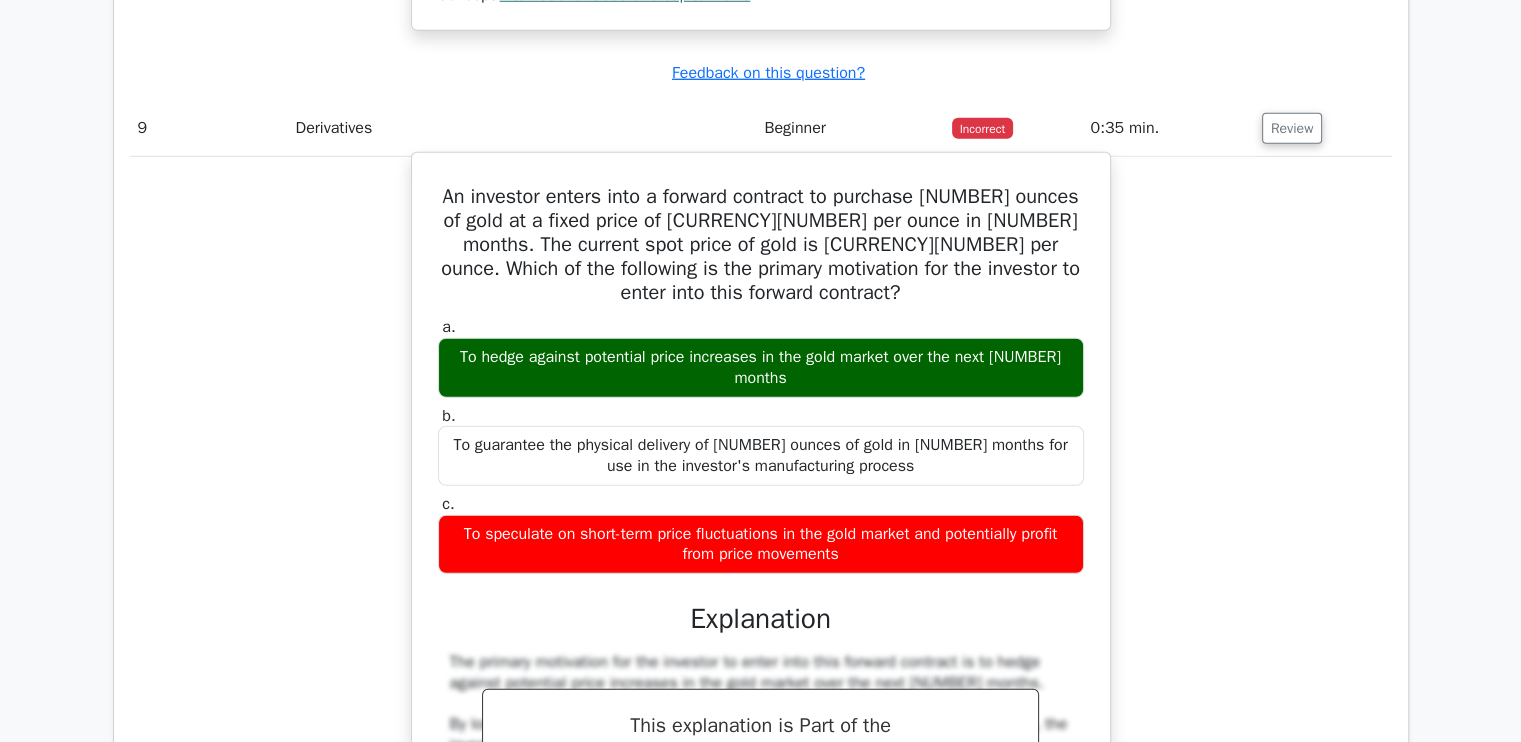 scroll, scrollTop: 5854, scrollLeft: 0, axis: vertical 